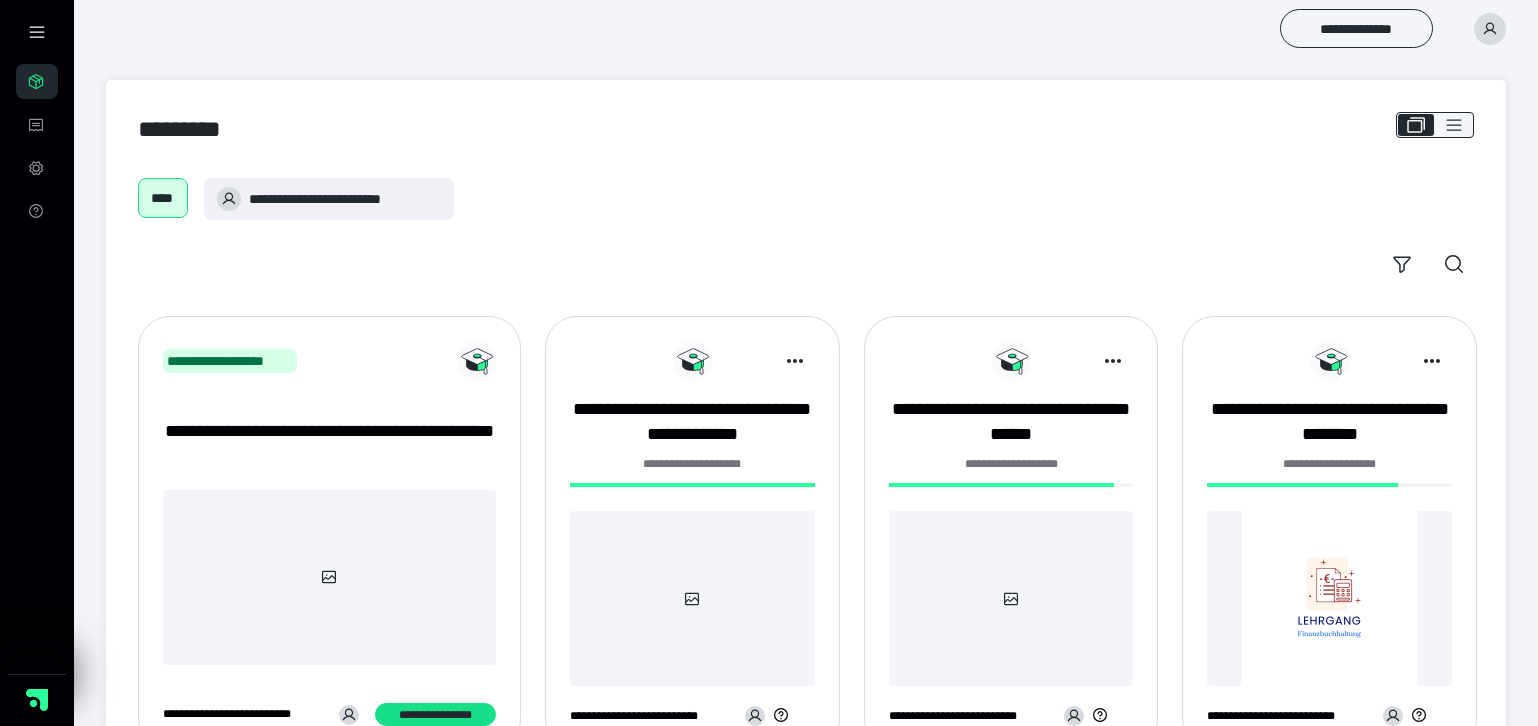 scroll, scrollTop: 0, scrollLeft: 0, axis: both 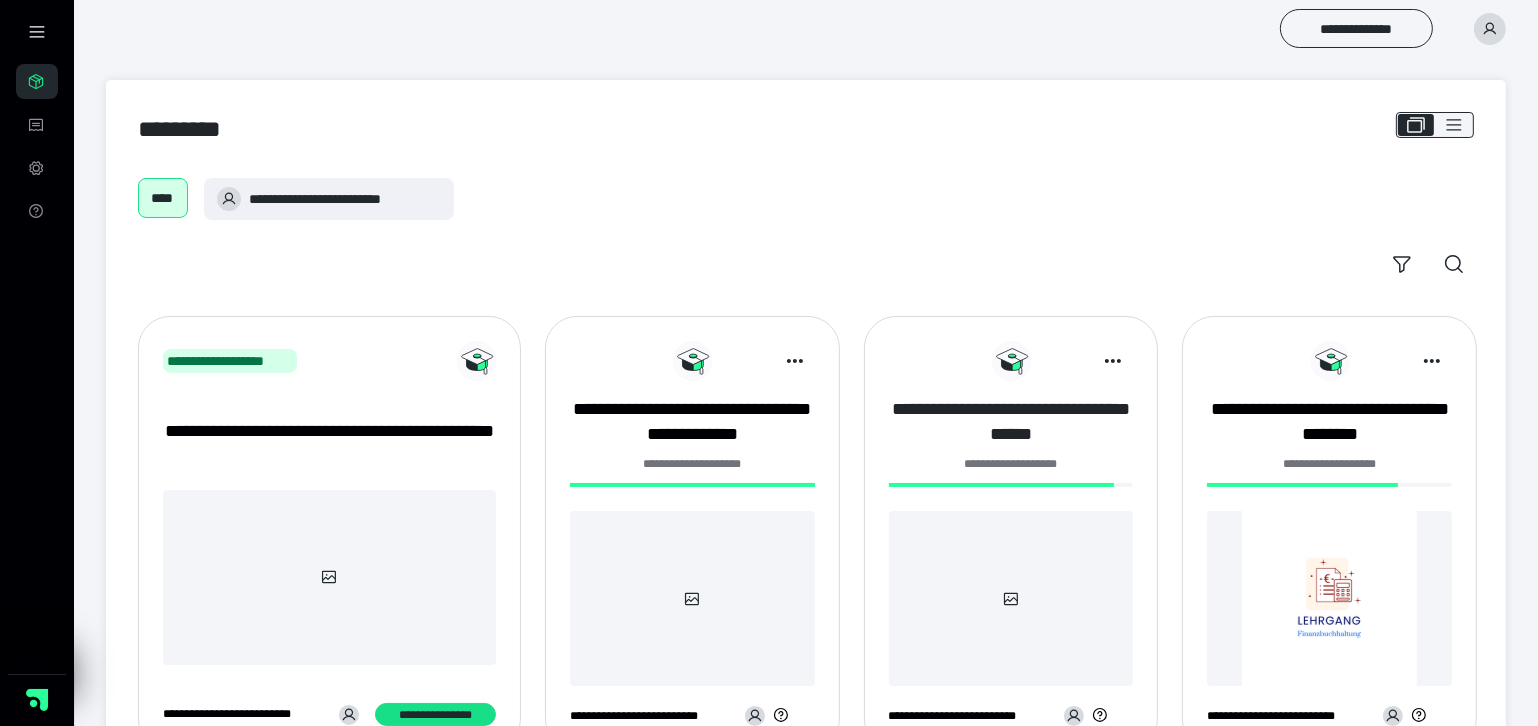 click on "**********" at bounding box center [1011, 422] 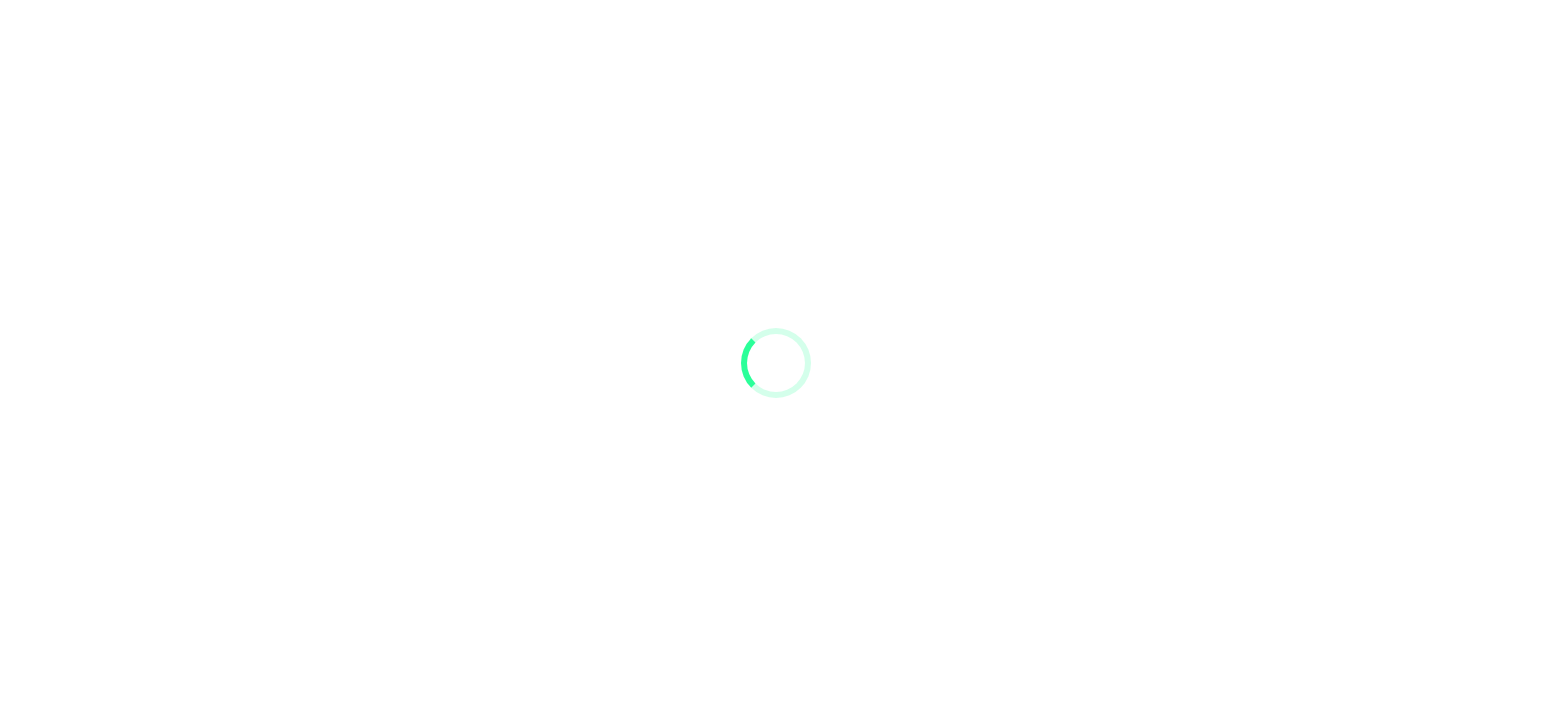 scroll, scrollTop: 0, scrollLeft: 0, axis: both 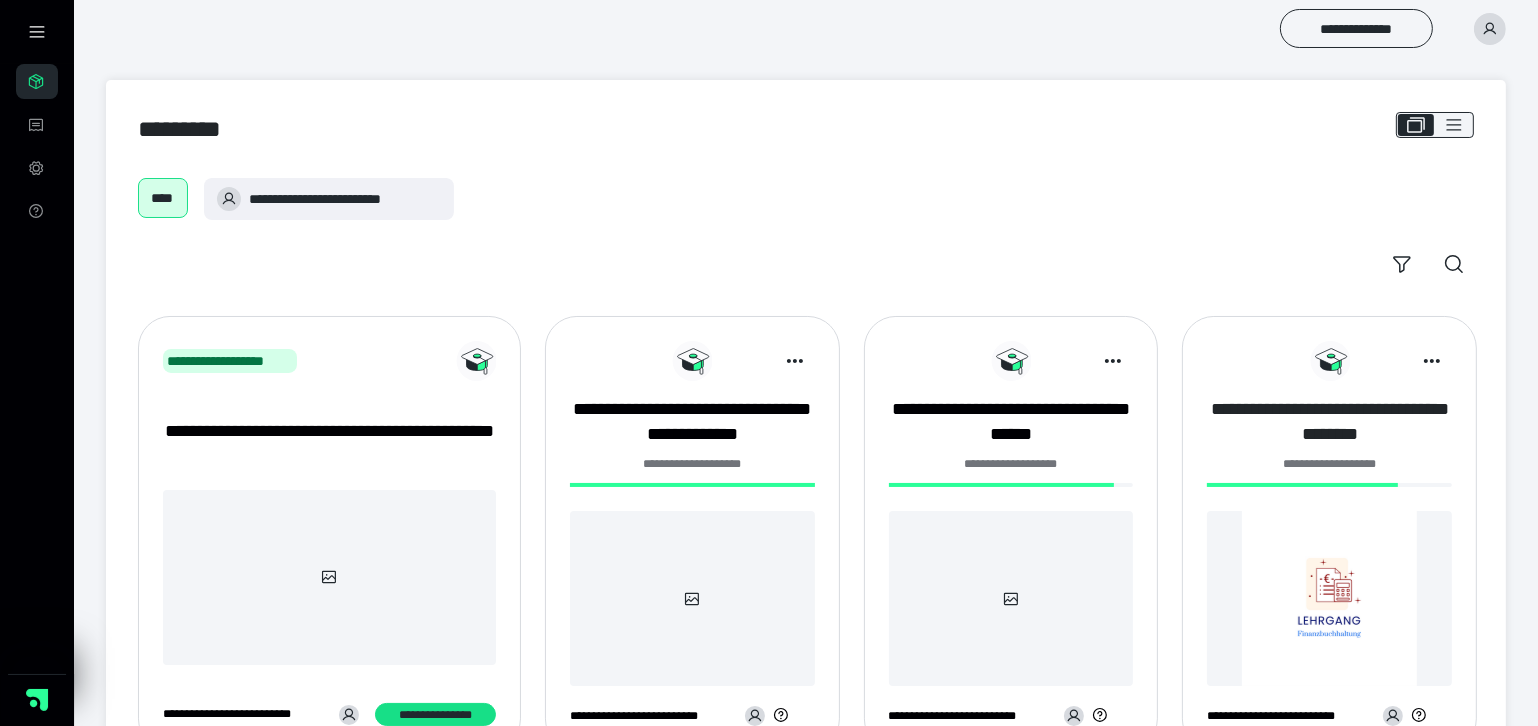 click on "**********" at bounding box center (1329, 422) 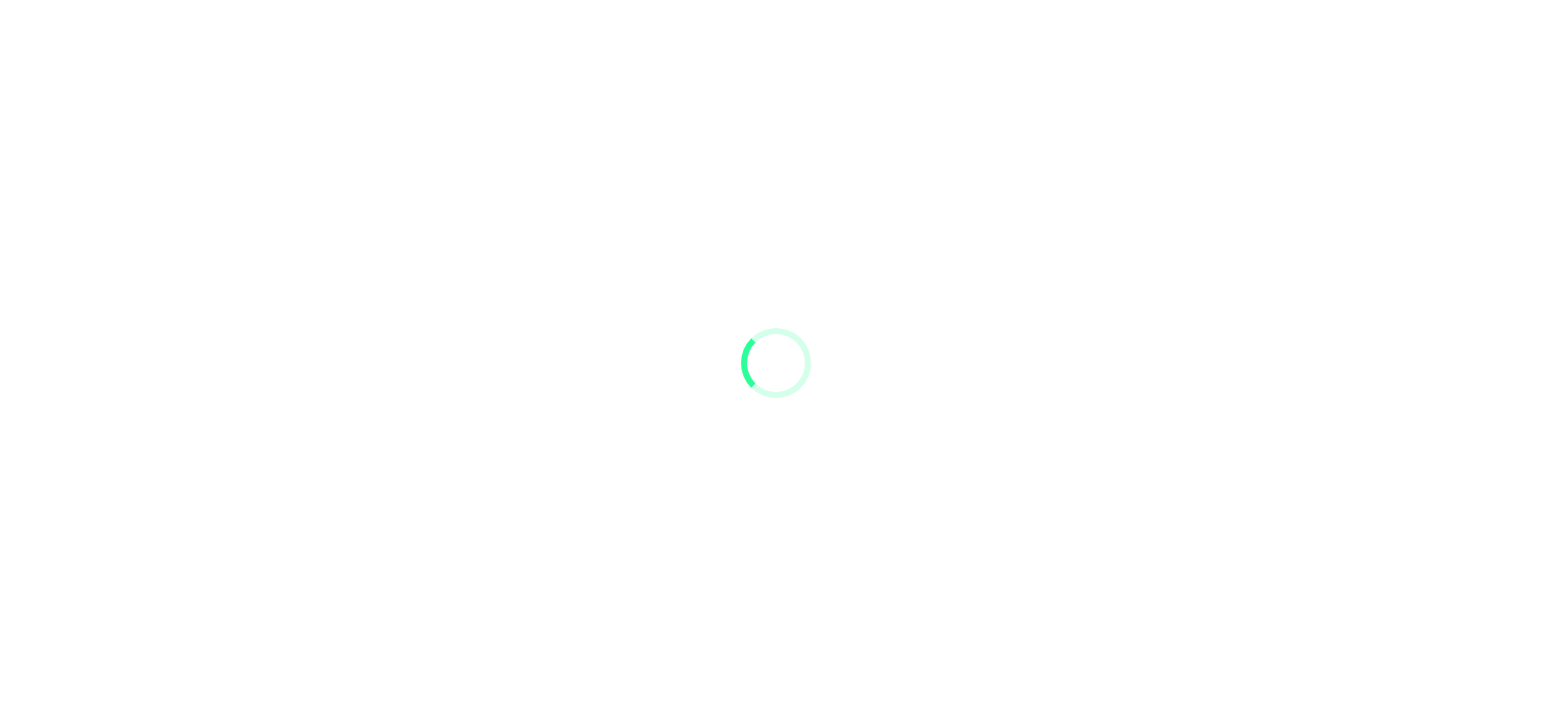 scroll, scrollTop: 0, scrollLeft: 0, axis: both 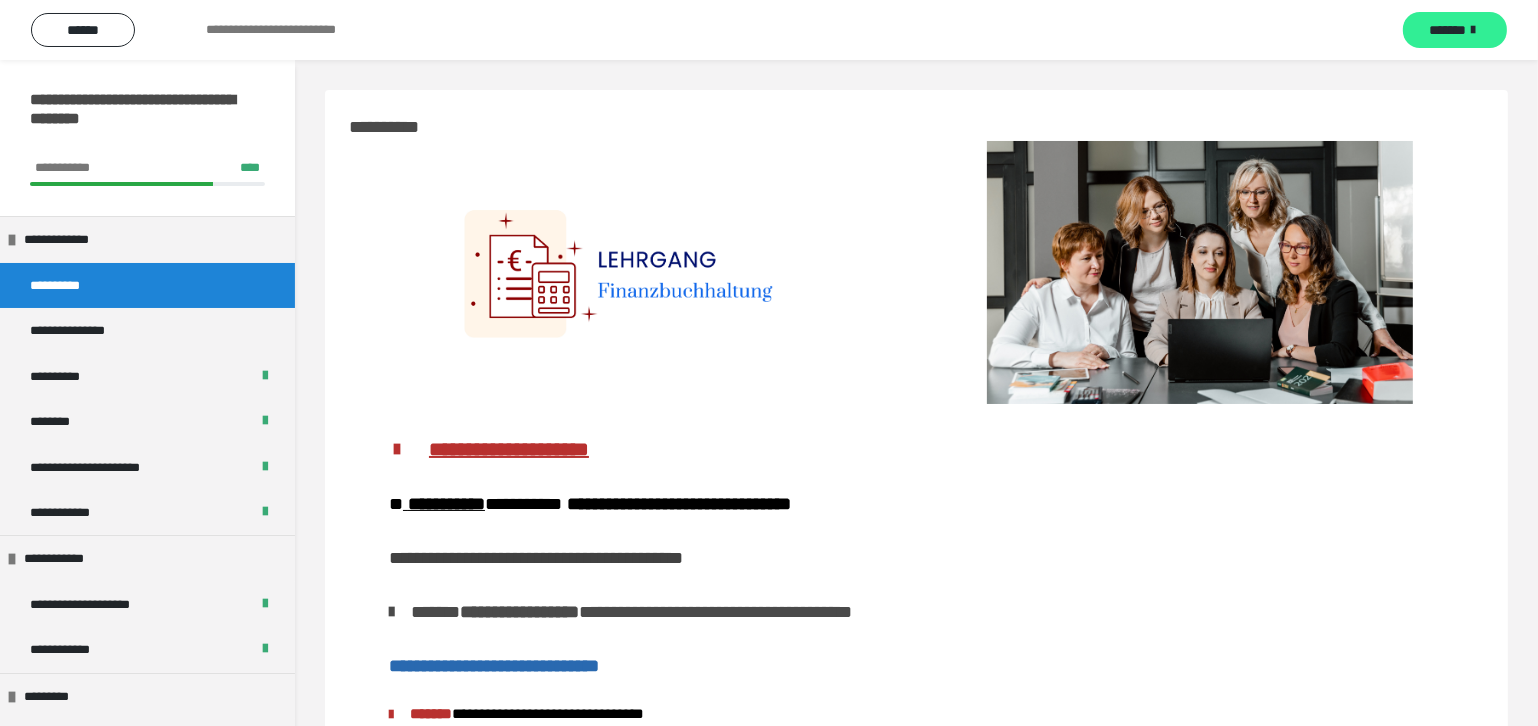 click on "*******" at bounding box center [1448, 30] 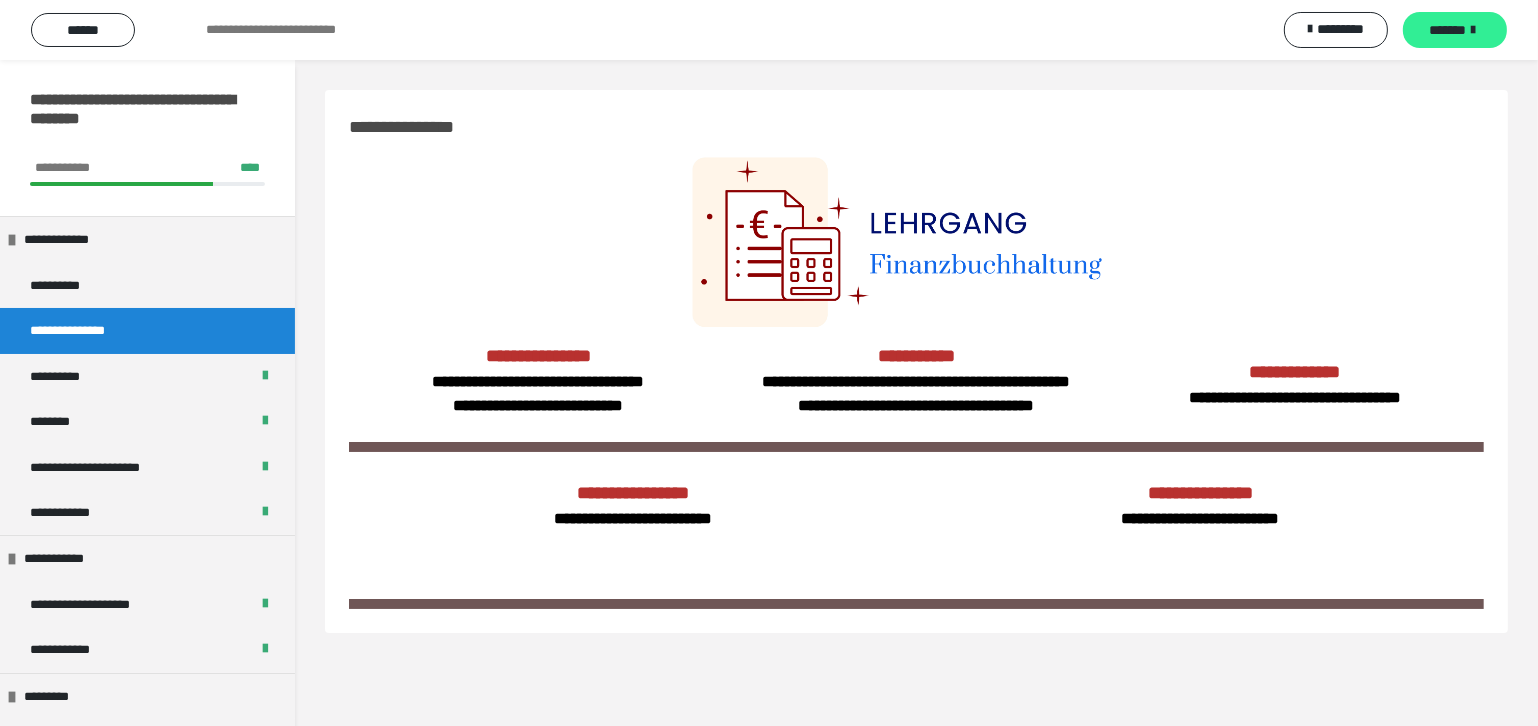 click on "*******" at bounding box center [1448, 30] 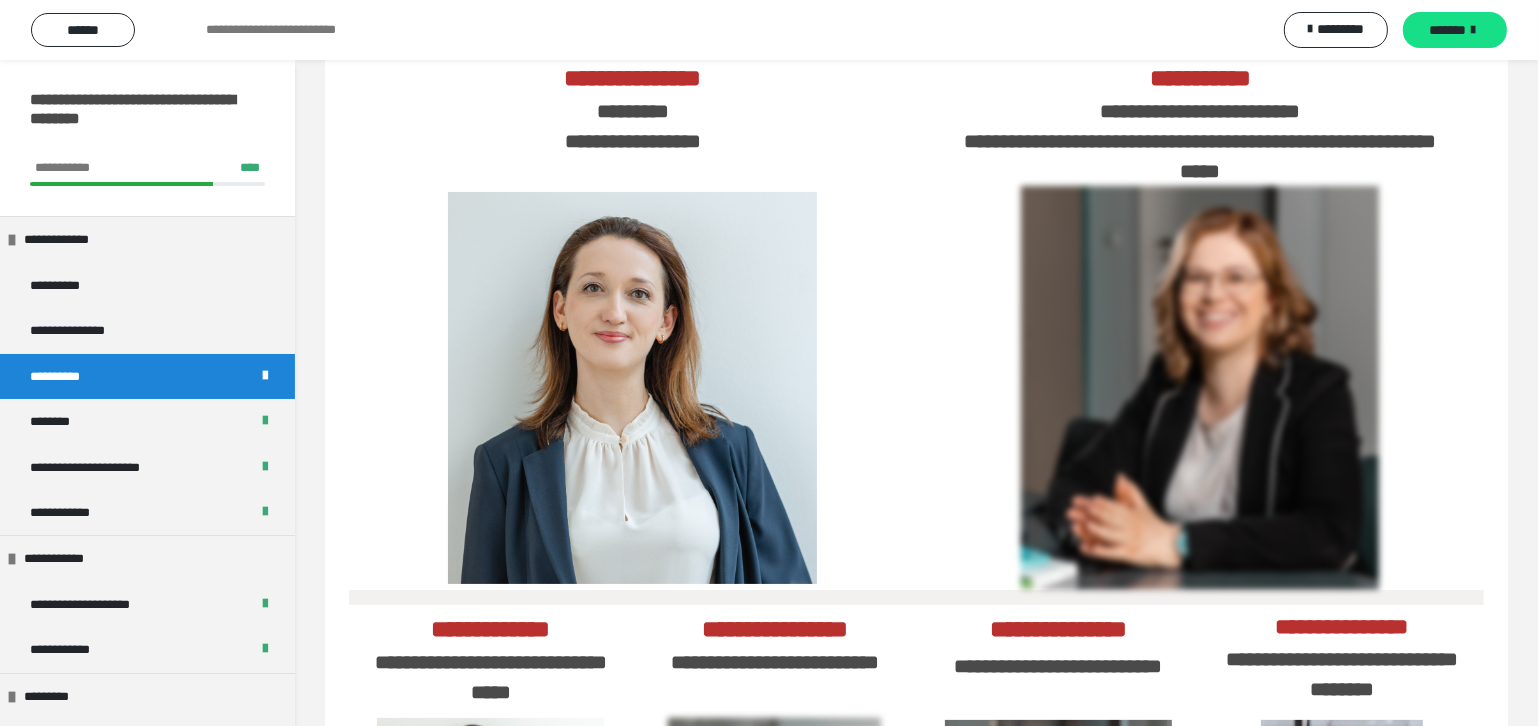 scroll, scrollTop: 159, scrollLeft: 0, axis: vertical 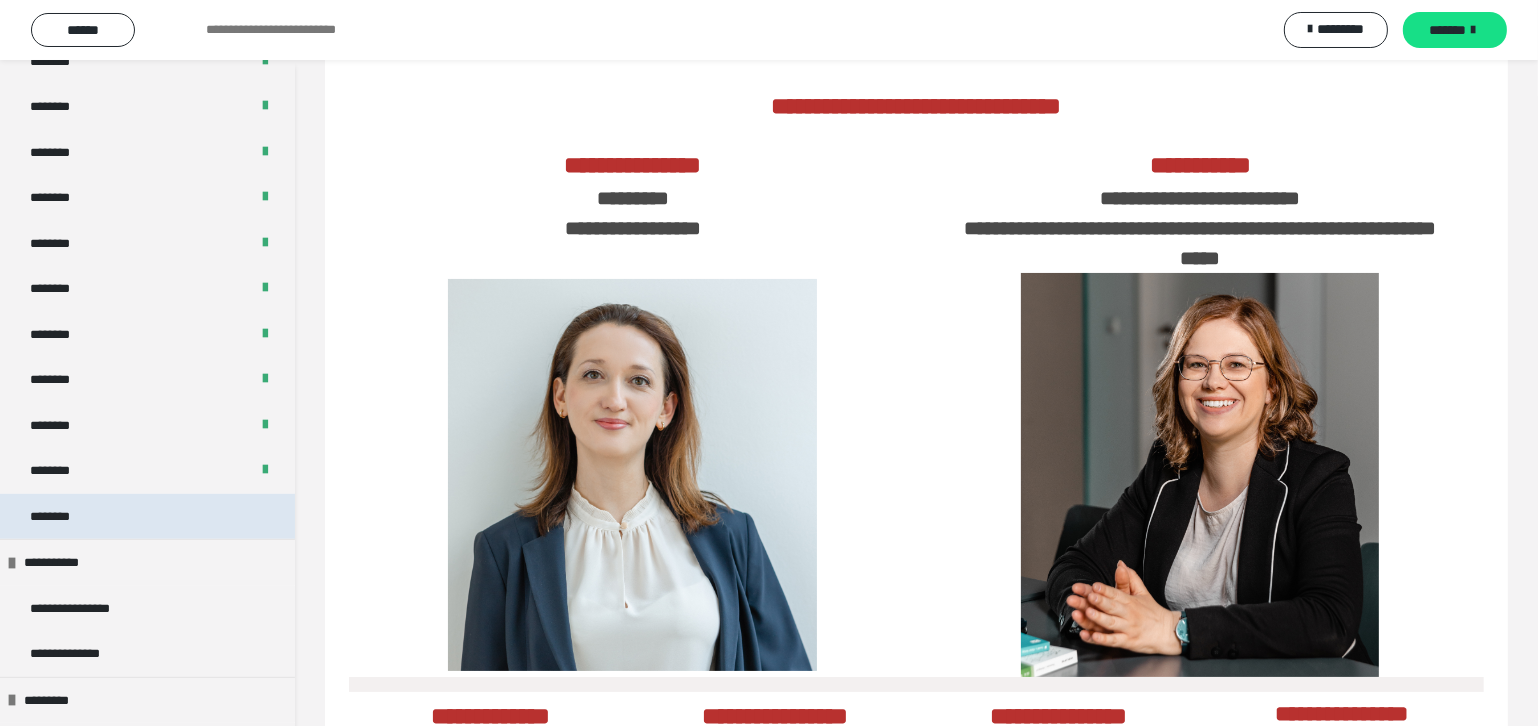 click on "********" at bounding box center (62, 516) 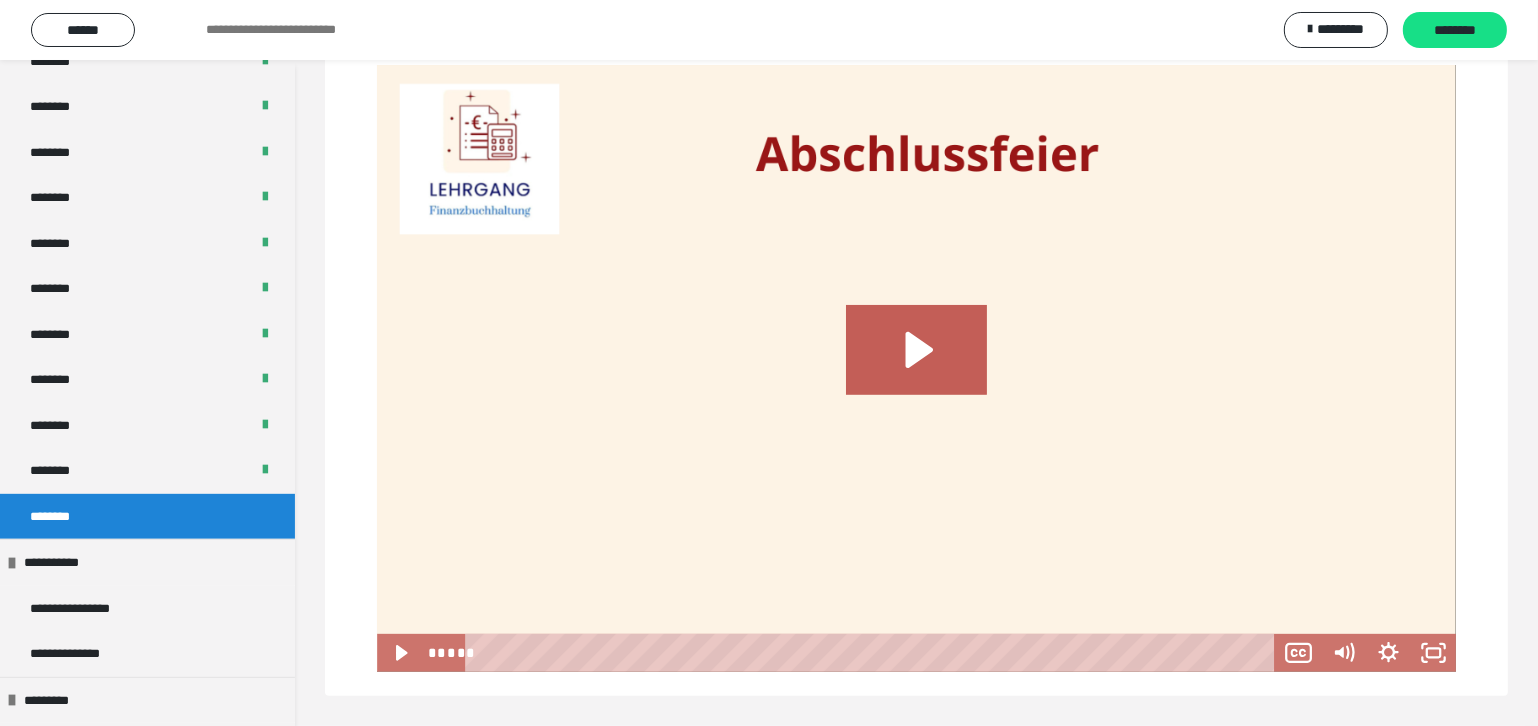 scroll, scrollTop: 909, scrollLeft: 0, axis: vertical 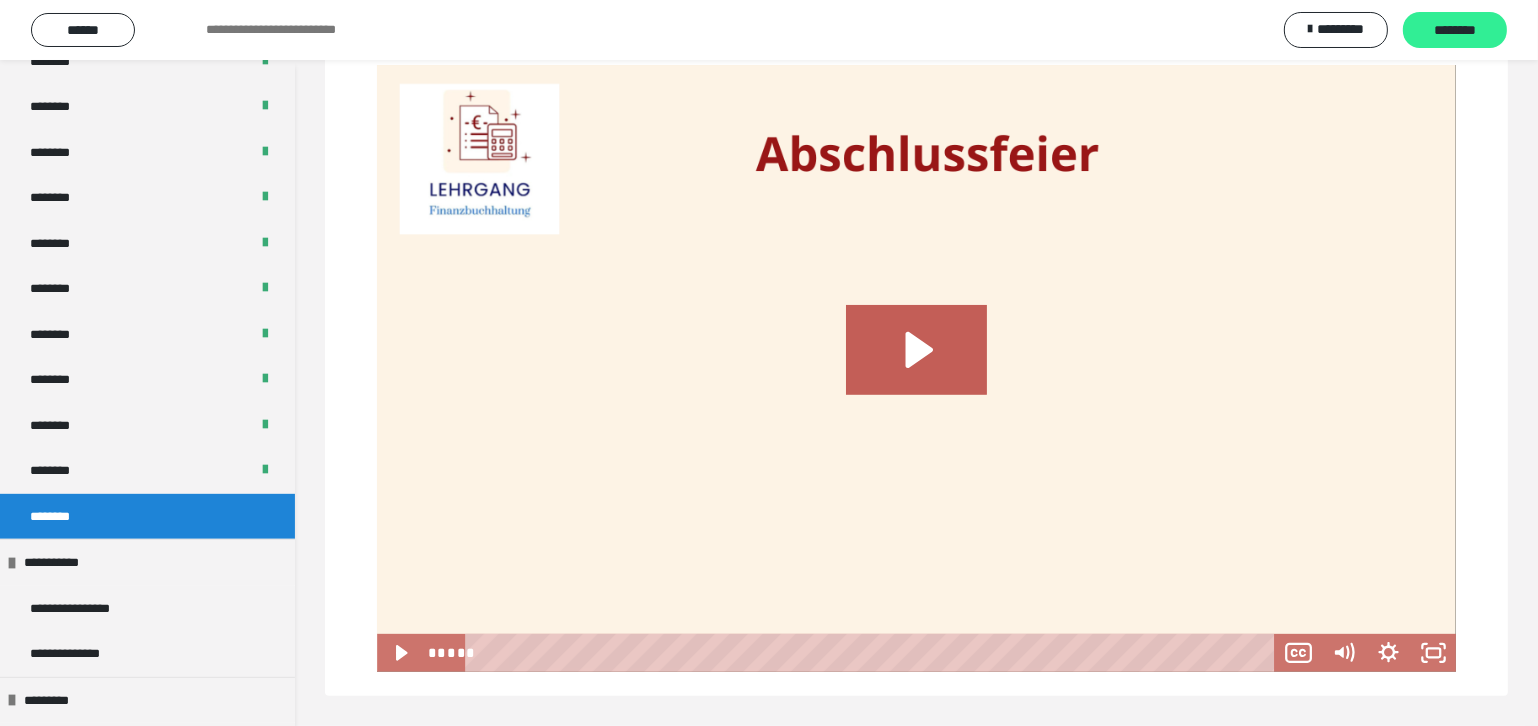 click on "********" at bounding box center [1455, 31] 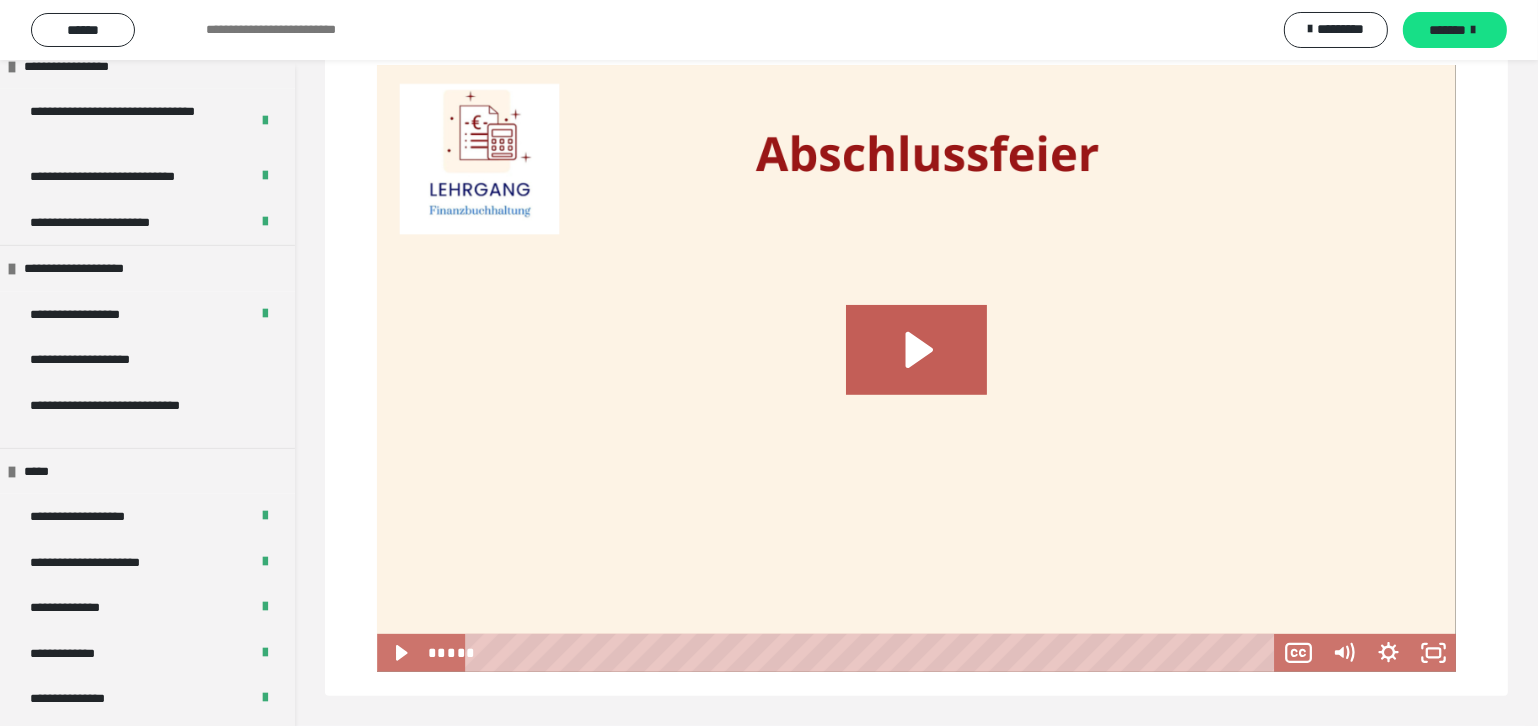scroll, scrollTop: 2090, scrollLeft: 0, axis: vertical 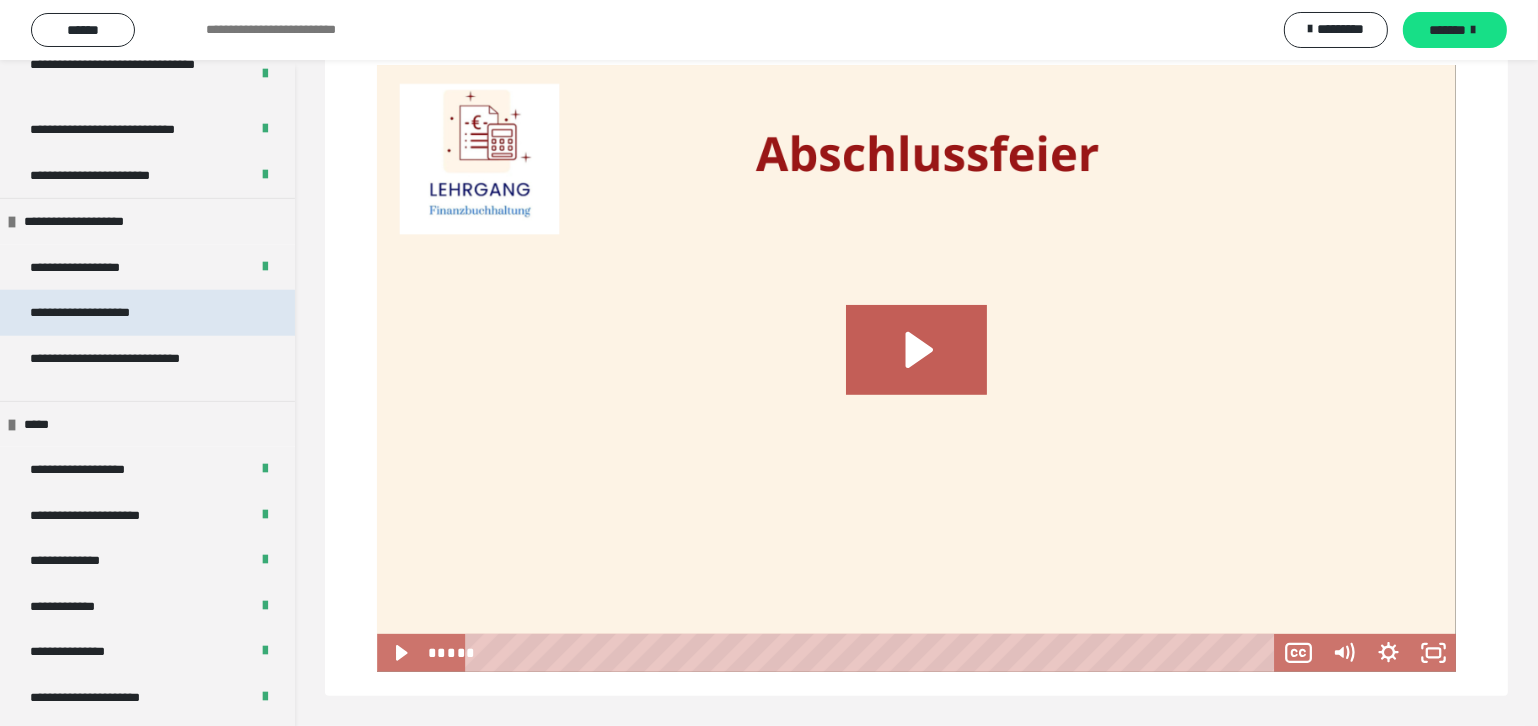 click on "**********" at bounding box center [102, 312] 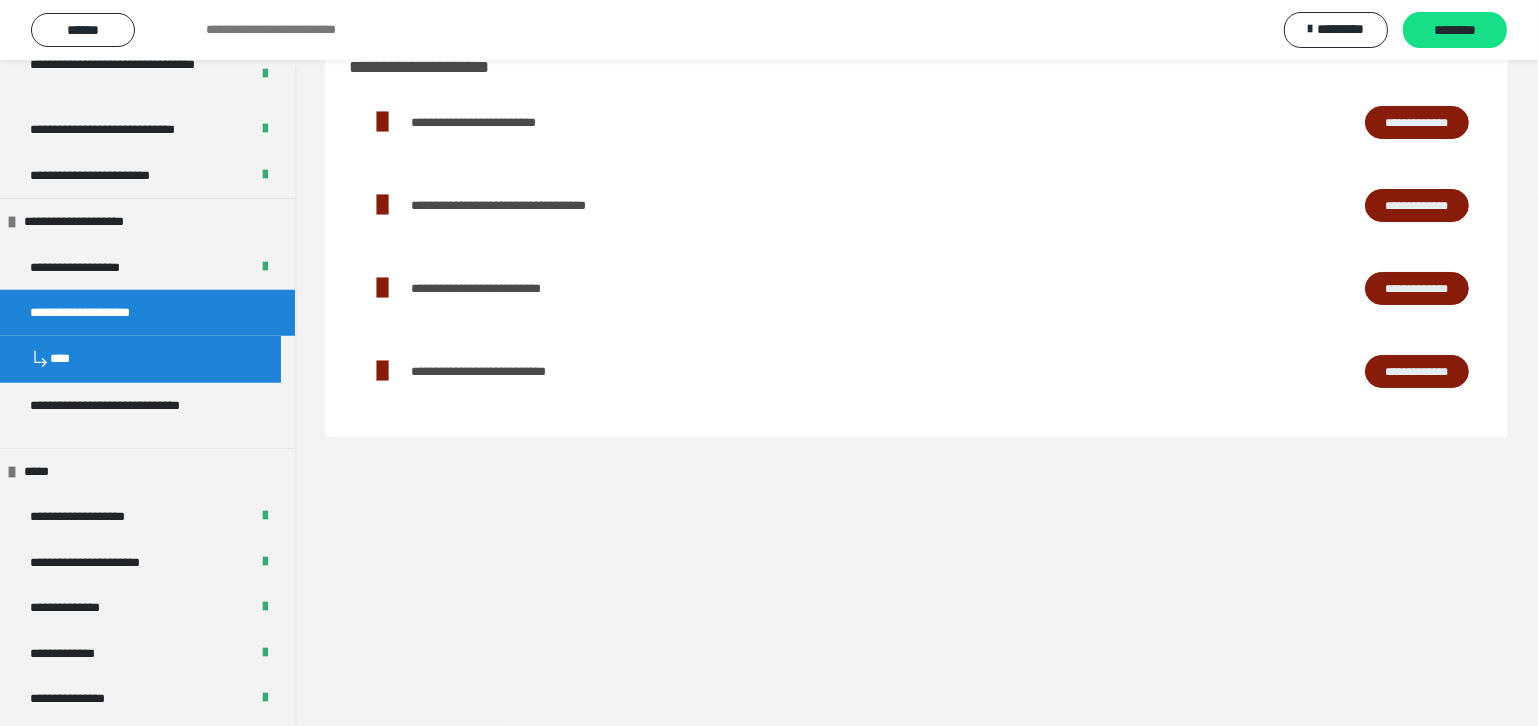 scroll, scrollTop: 59, scrollLeft: 0, axis: vertical 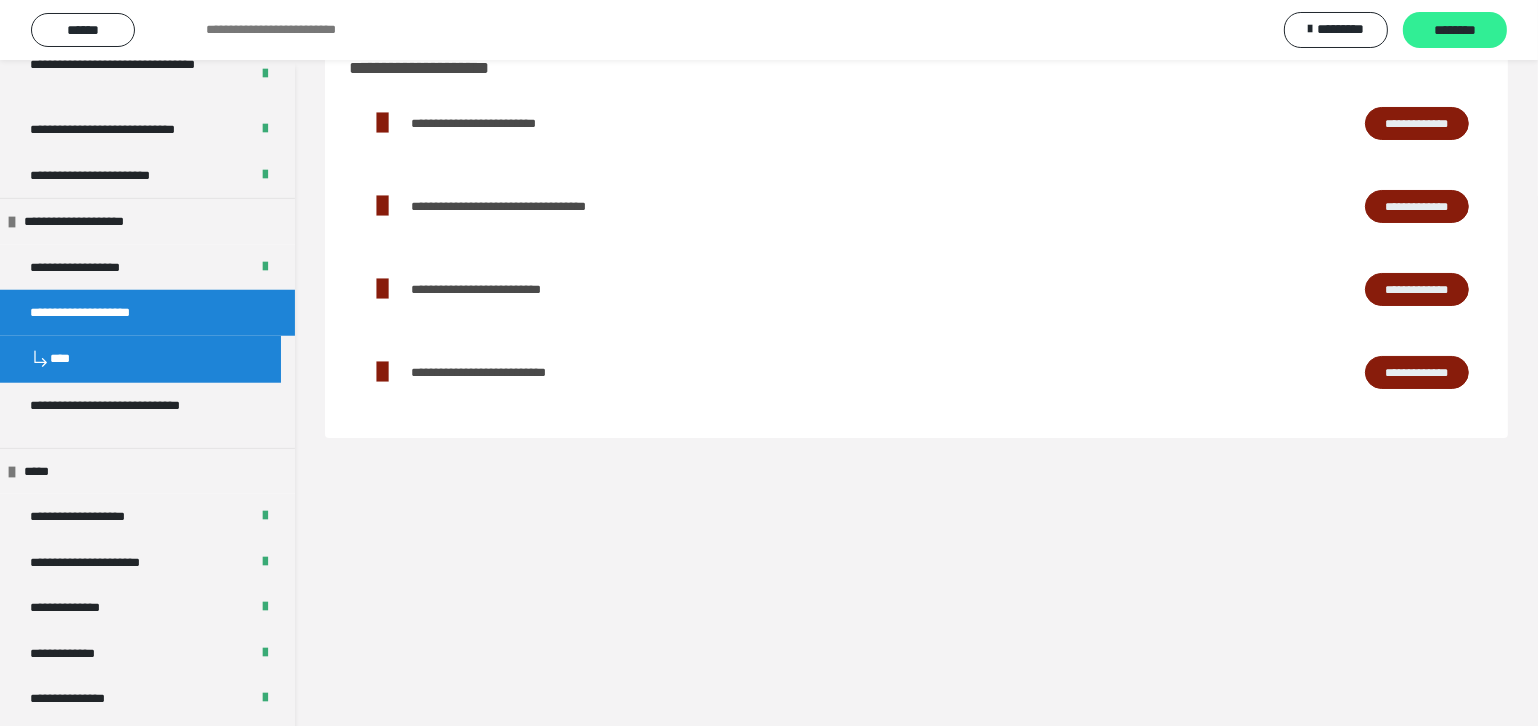 click on "********" at bounding box center [1455, 31] 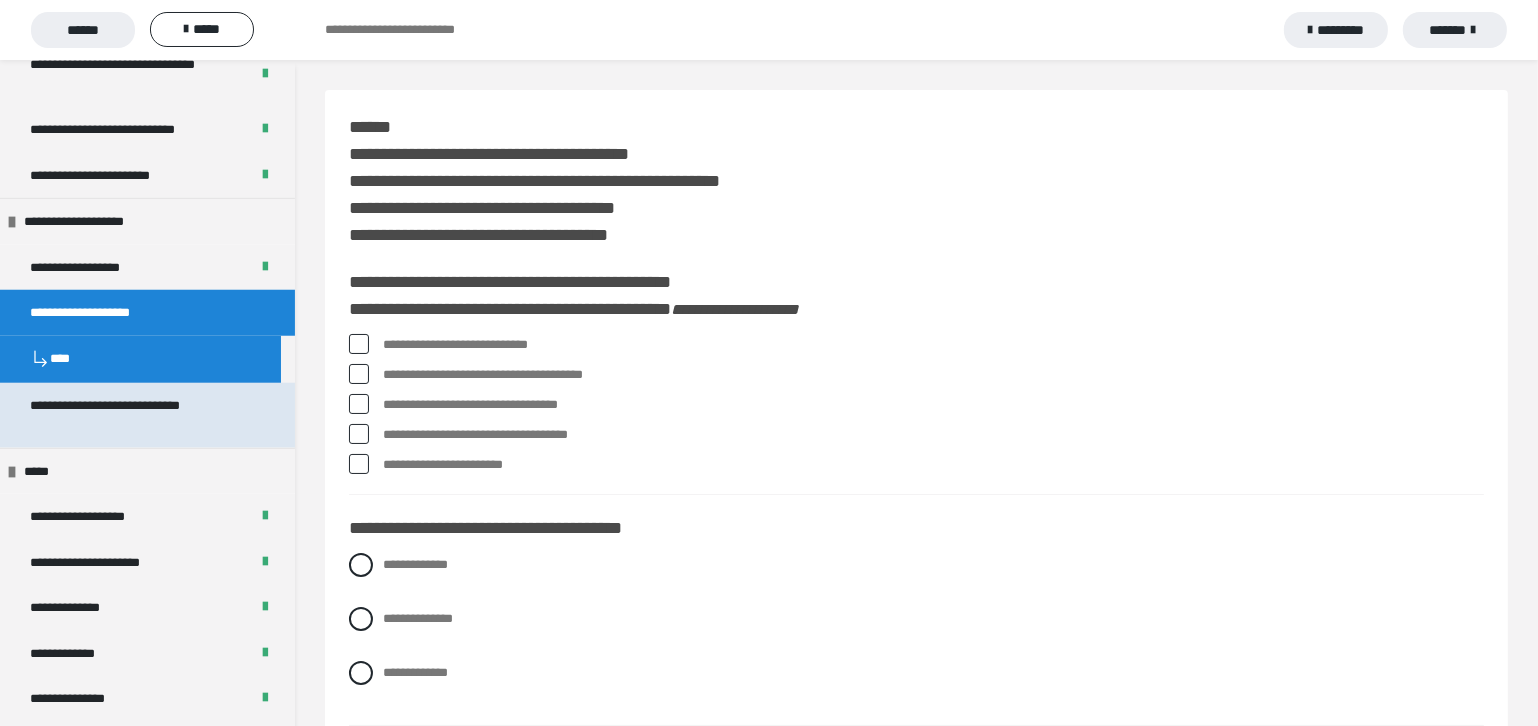 click on "**********" at bounding box center (132, 415) 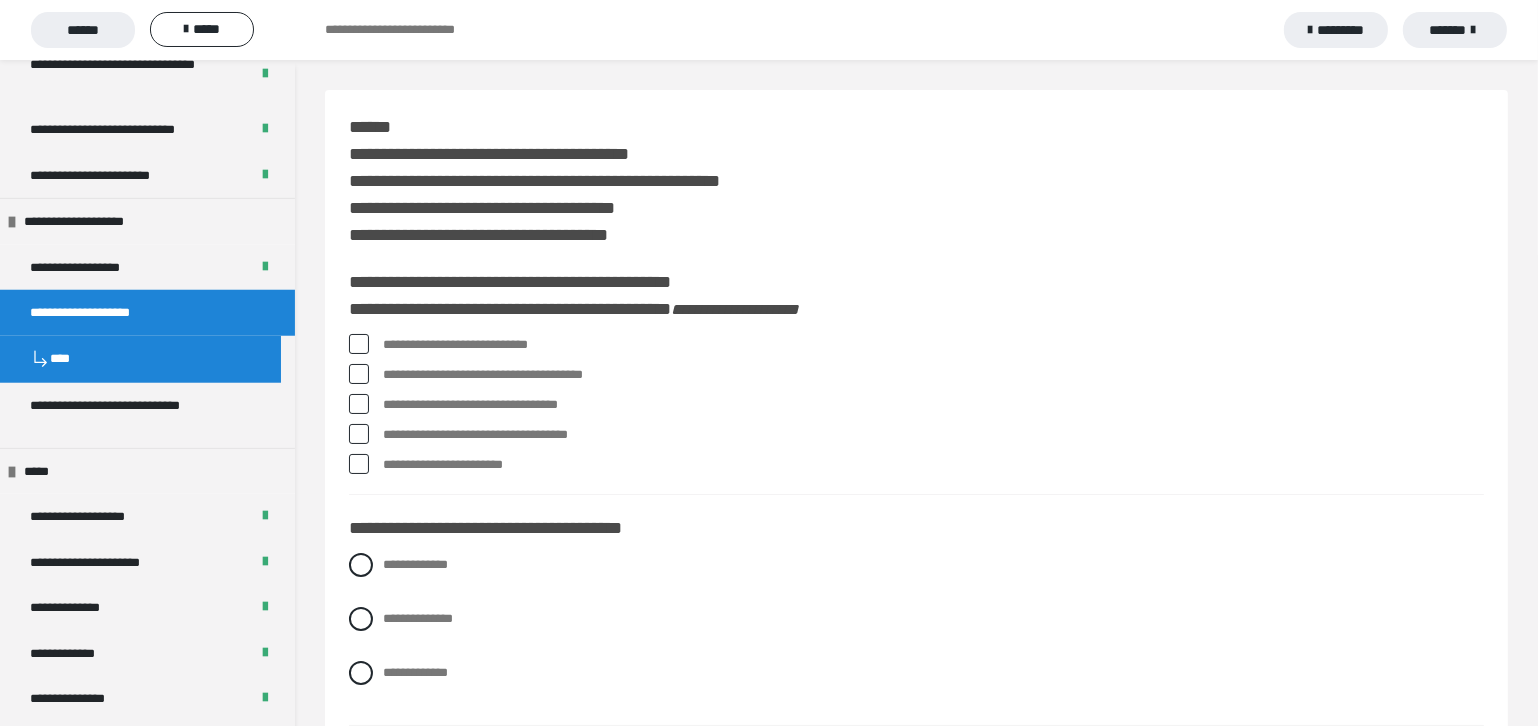 click at bounding box center [359, 344] 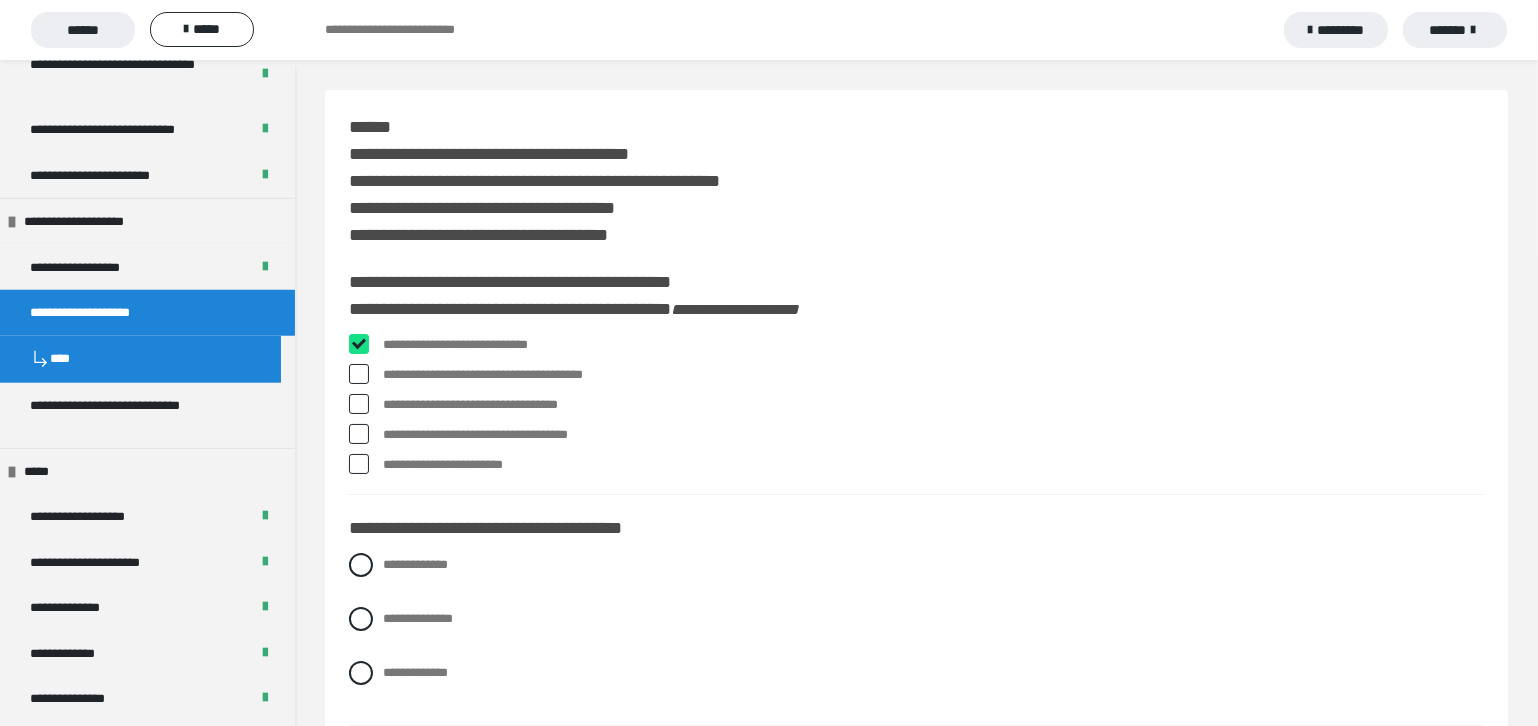checkbox on "****" 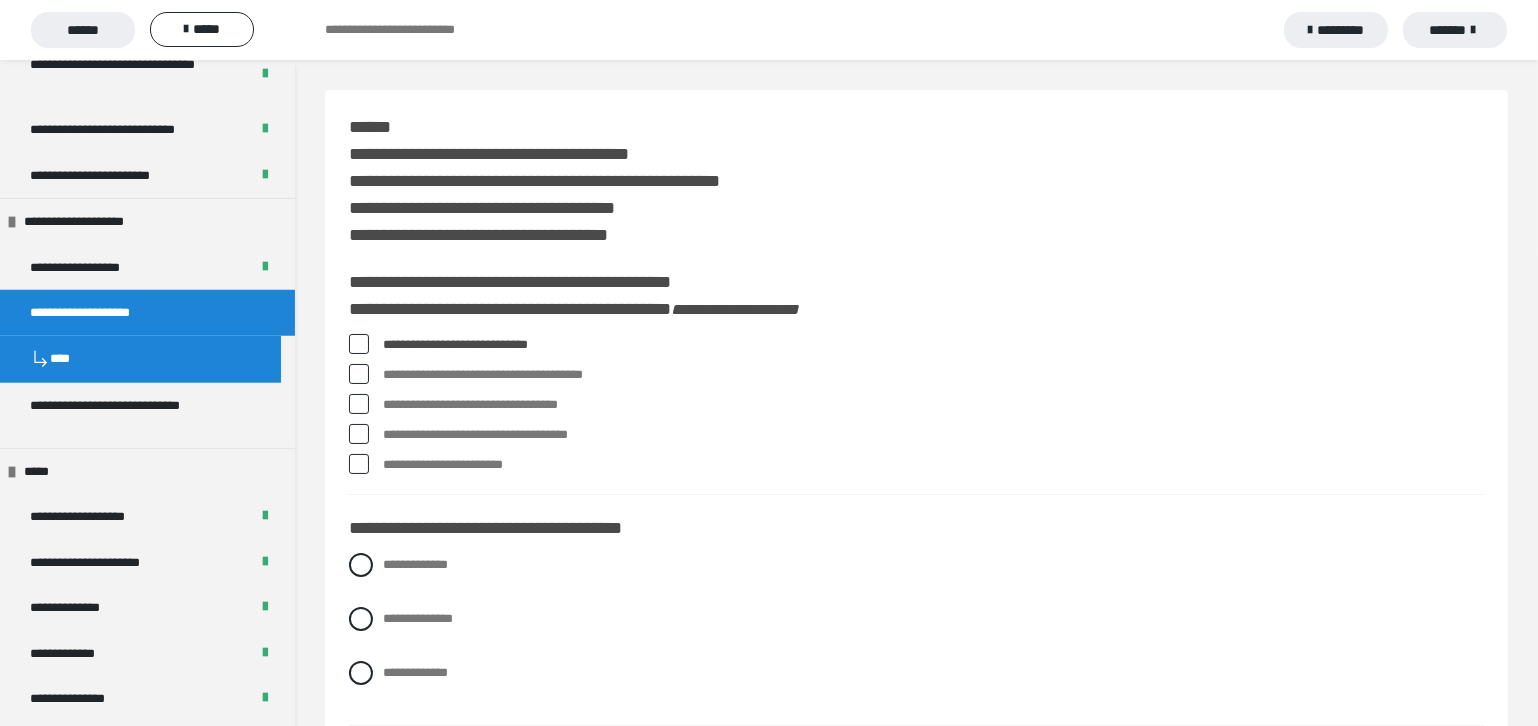 drag, startPoint x: 386, startPoint y: 413, endPoint x: 549, endPoint y: 411, distance: 163.01227 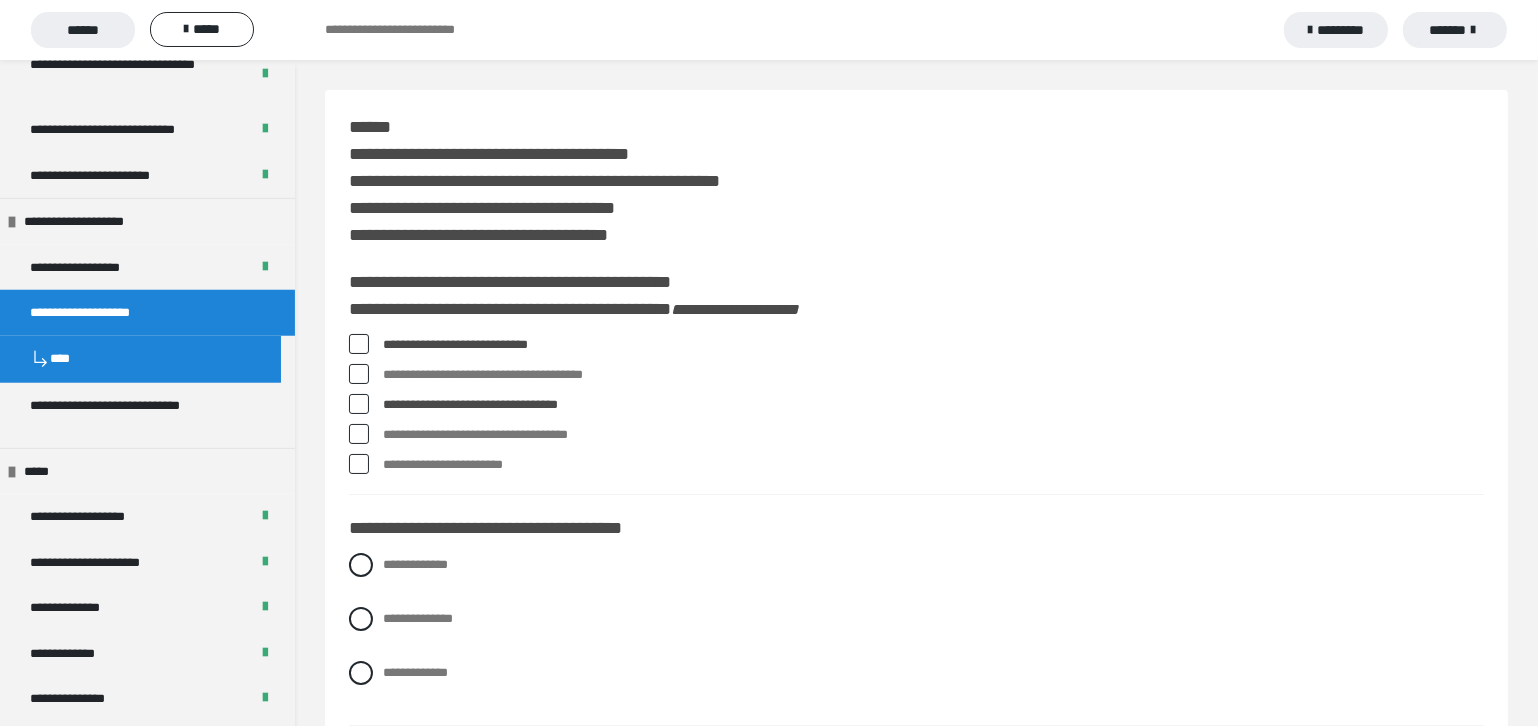 click at bounding box center (359, 404) 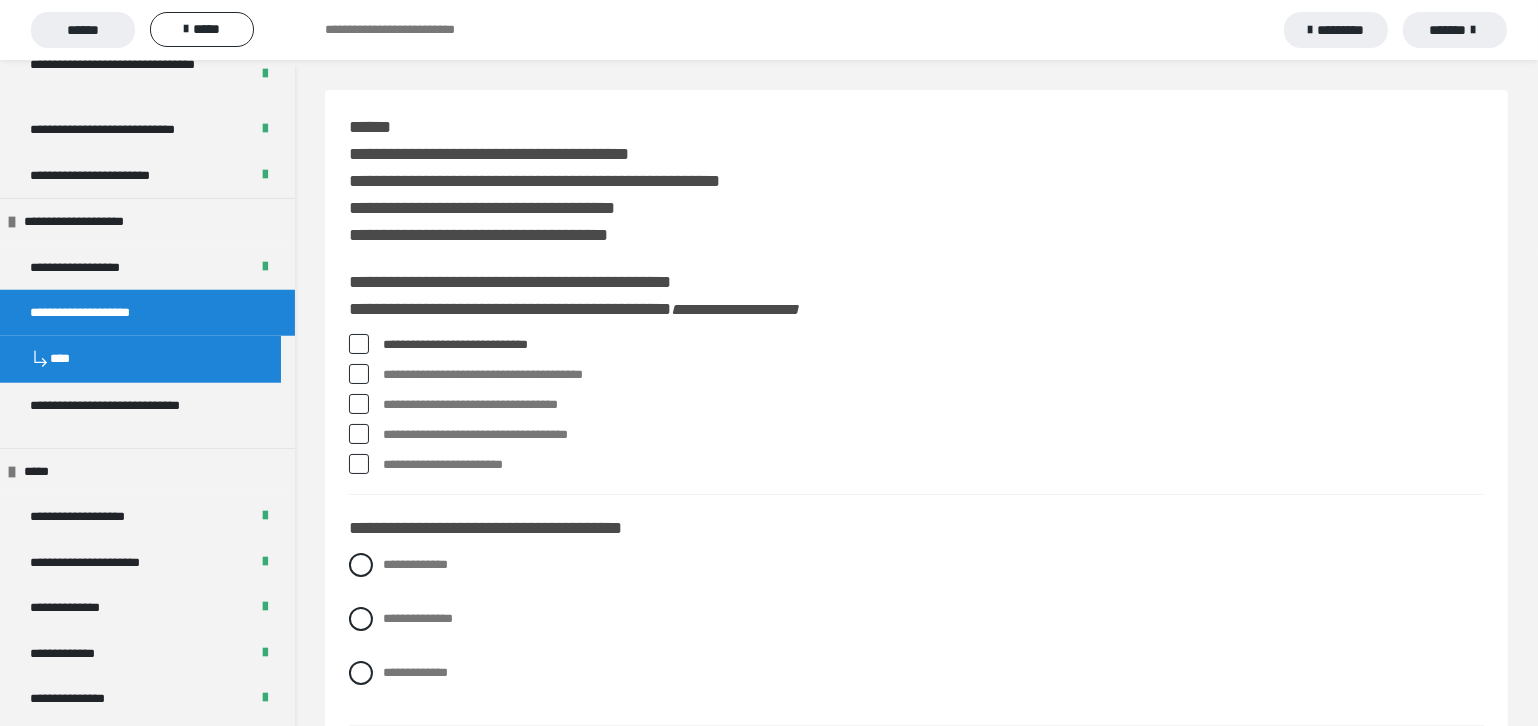 drag, startPoint x: 386, startPoint y: 377, endPoint x: 619, endPoint y: 358, distance: 233.77339 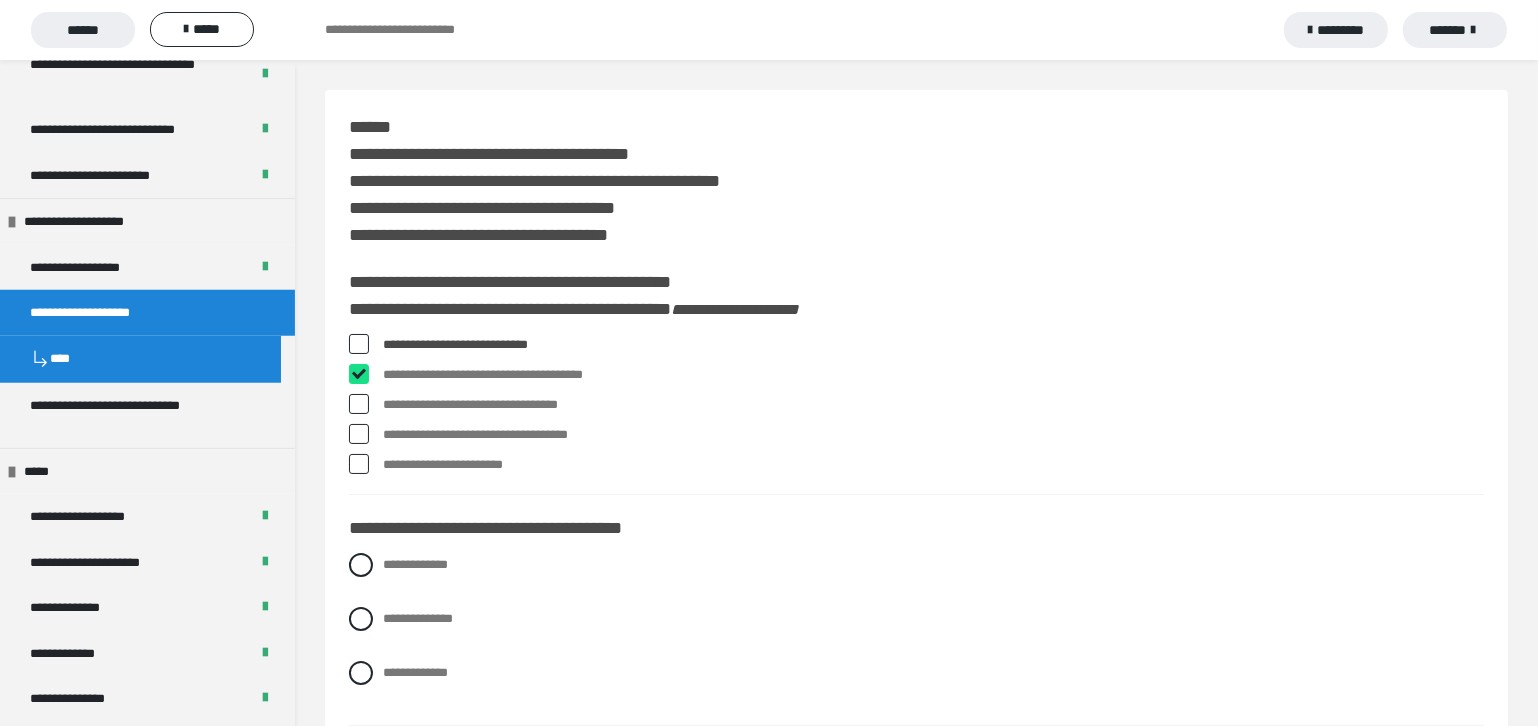 checkbox on "****" 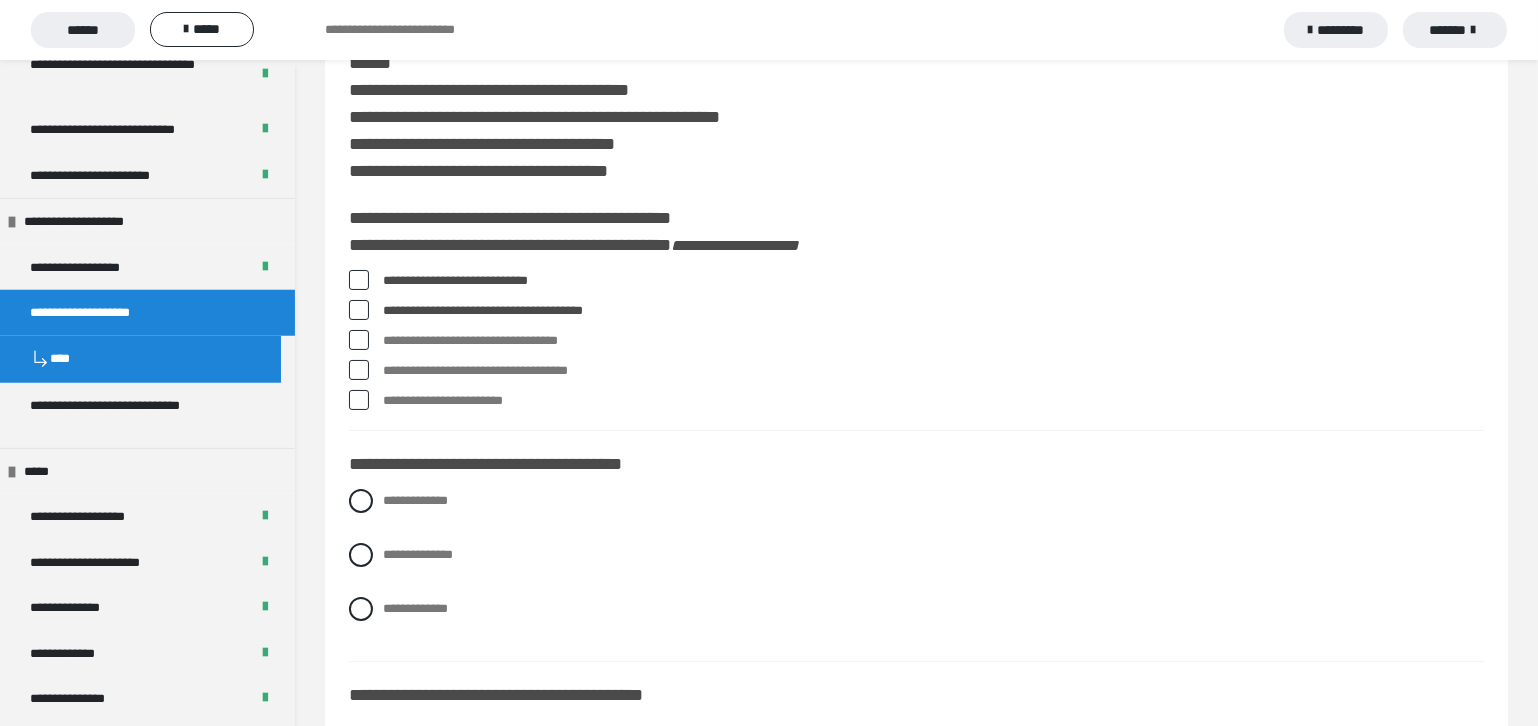 scroll, scrollTop: 90, scrollLeft: 0, axis: vertical 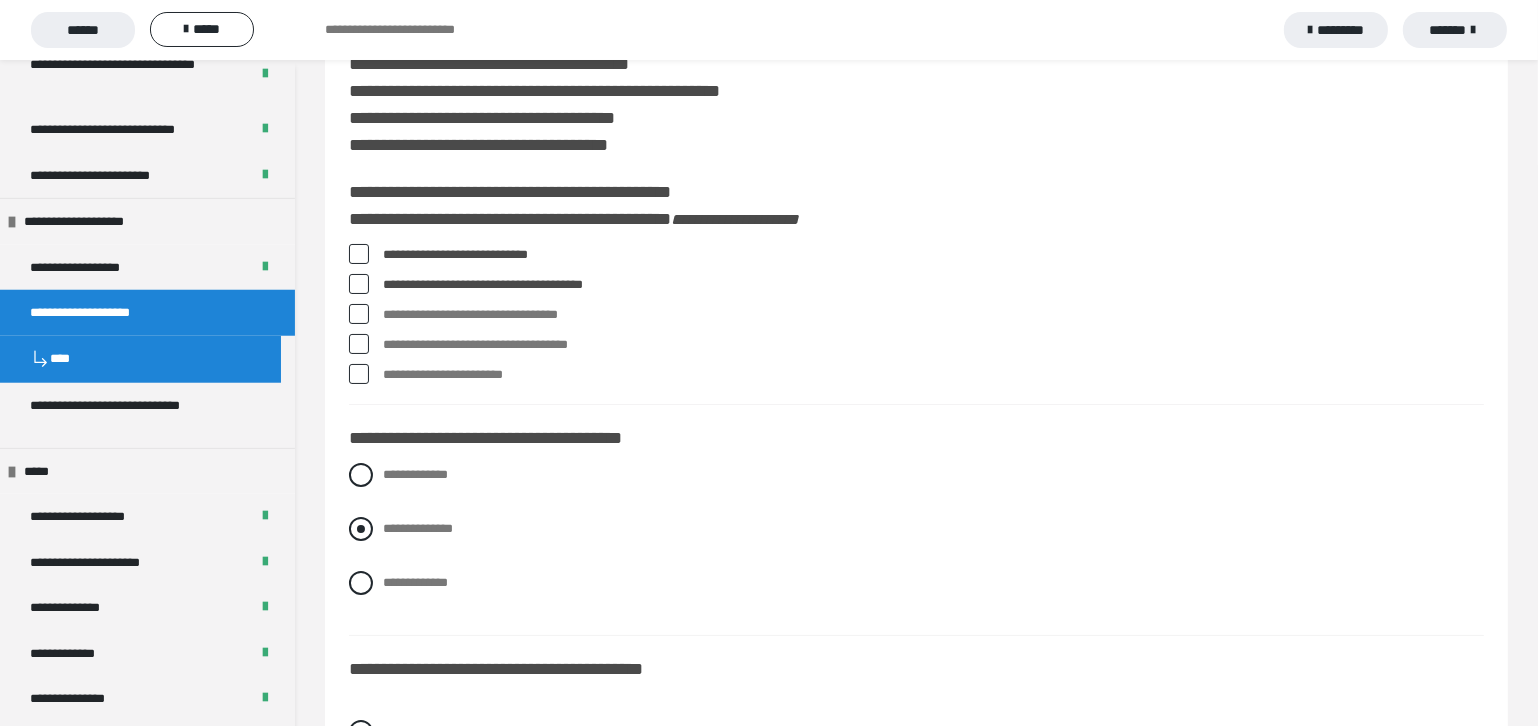 click at bounding box center (361, 529) 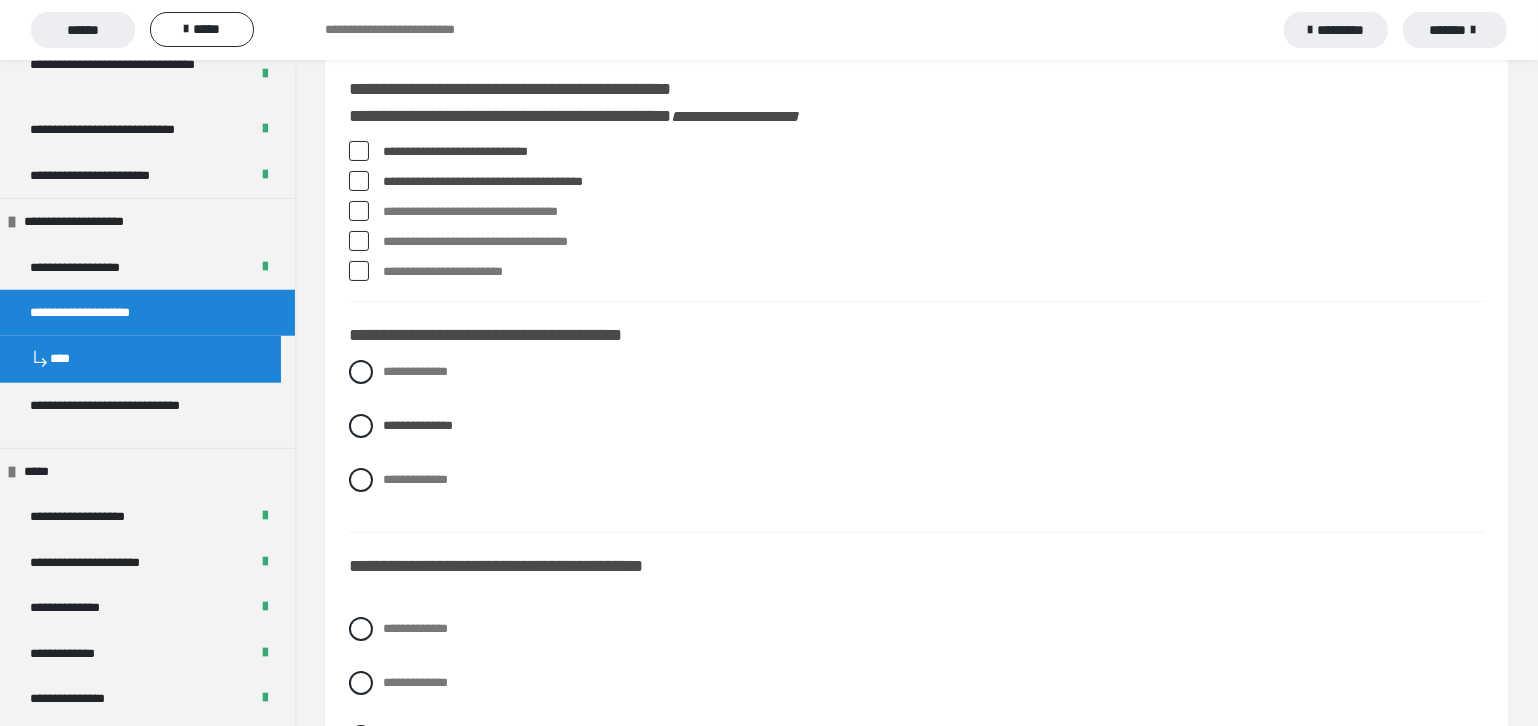 scroll, scrollTop: 363, scrollLeft: 0, axis: vertical 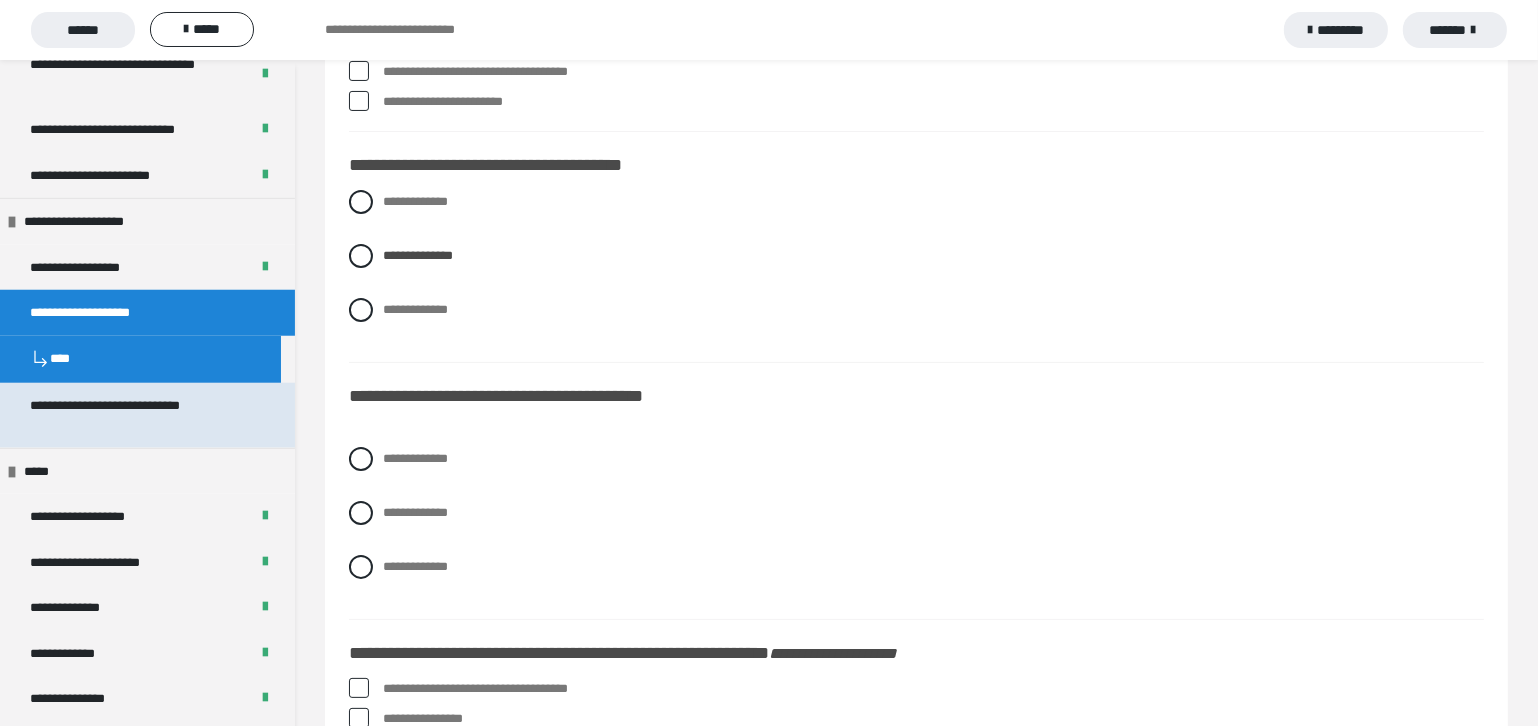 click on "**********" at bounding box center [132, 415] 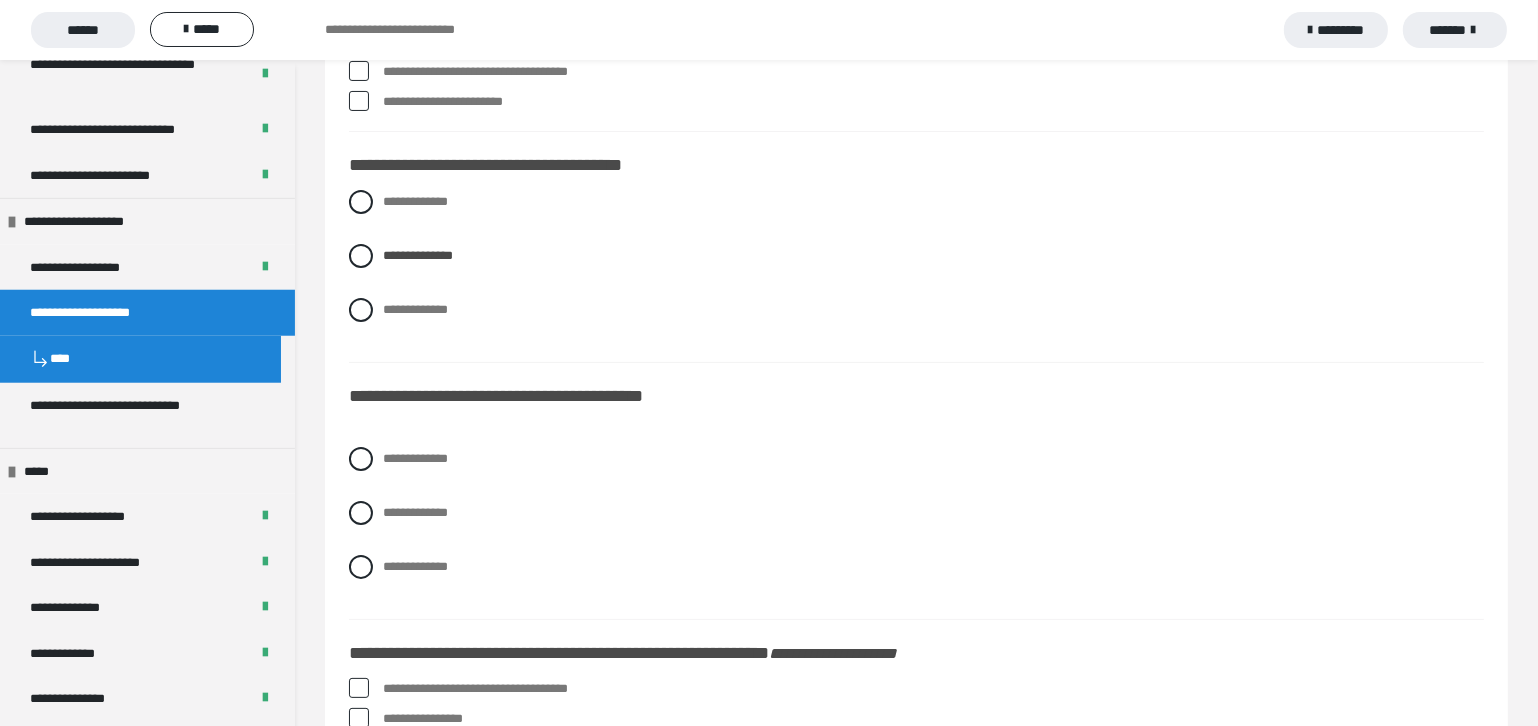 click on "******" at bounding box center [83, 30] 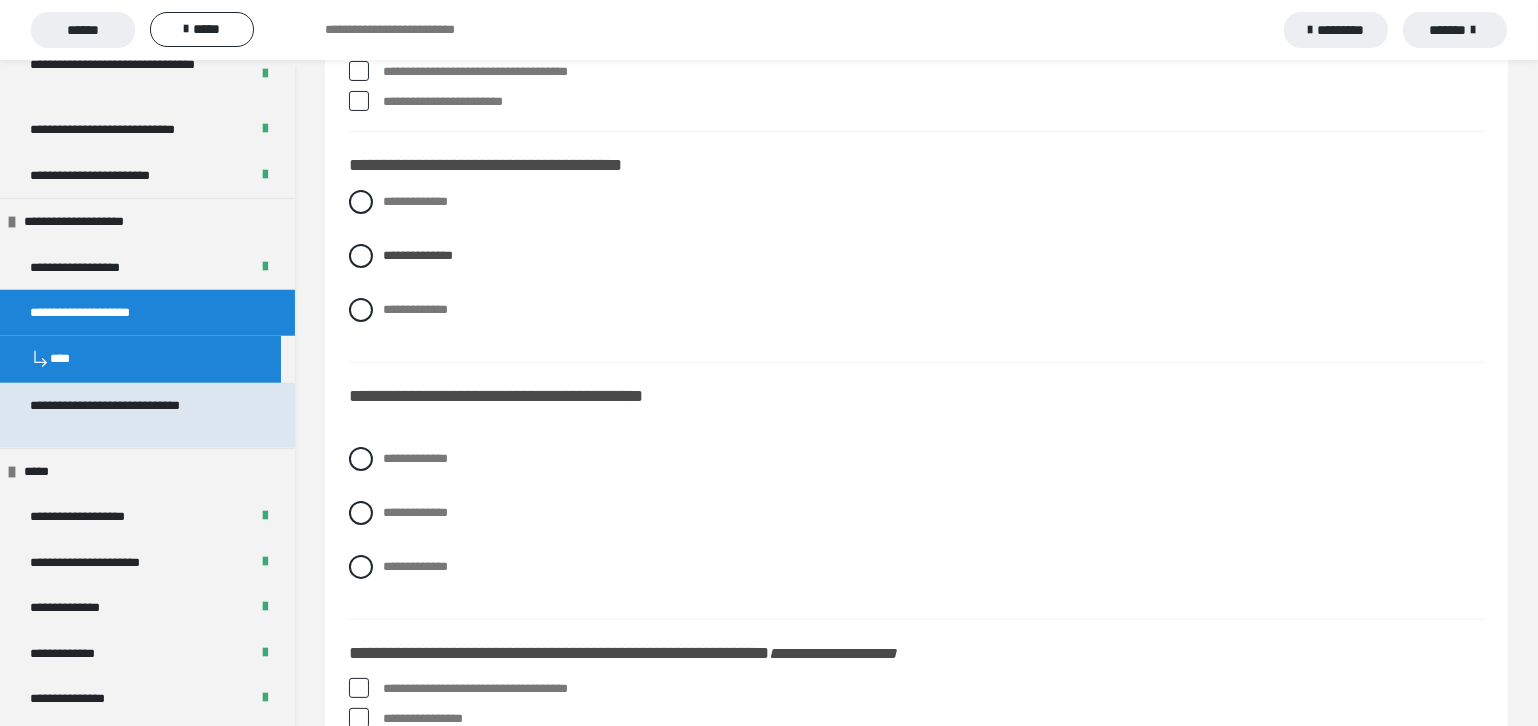 click on "**********" at bounding box center (132, 415) 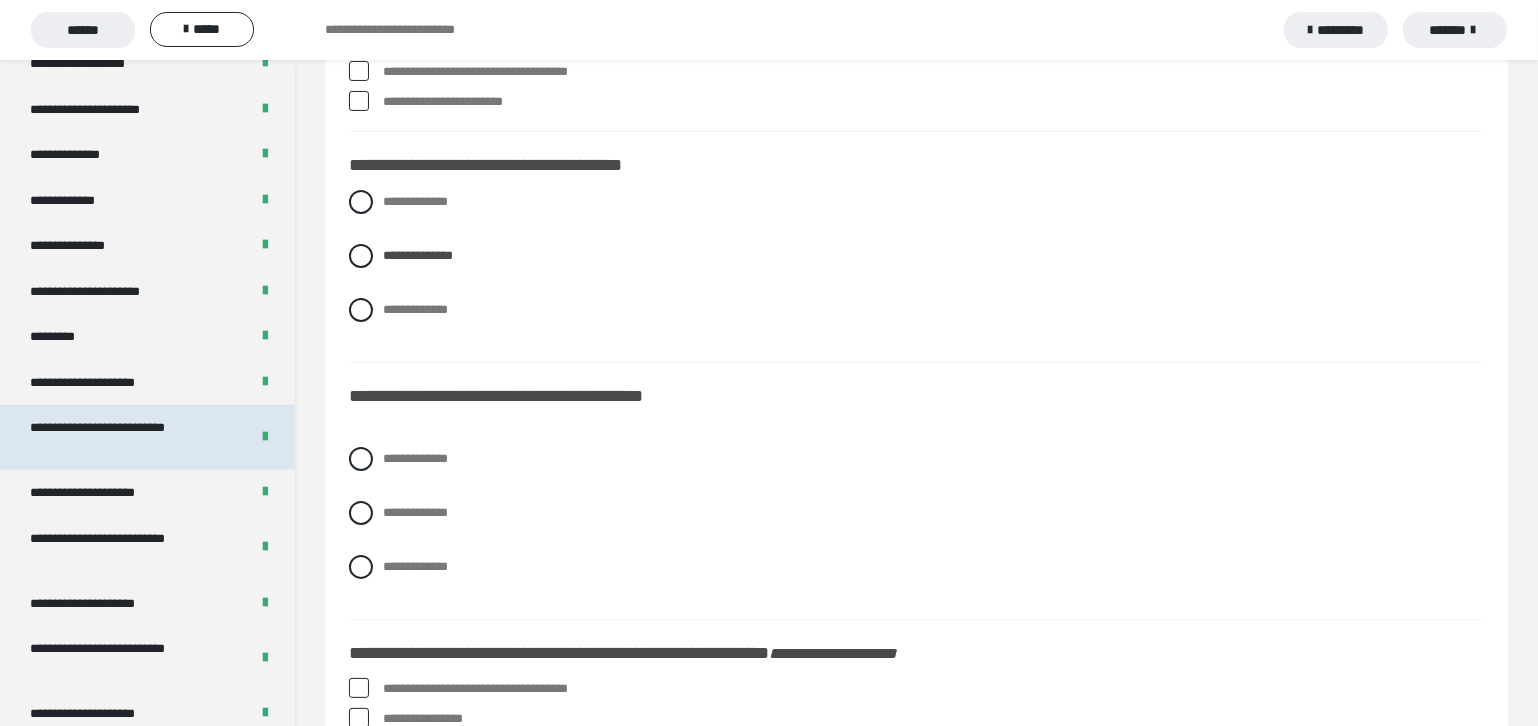 scroll, scrollTop: 2545, scrollLeft: 0, axis: vertical 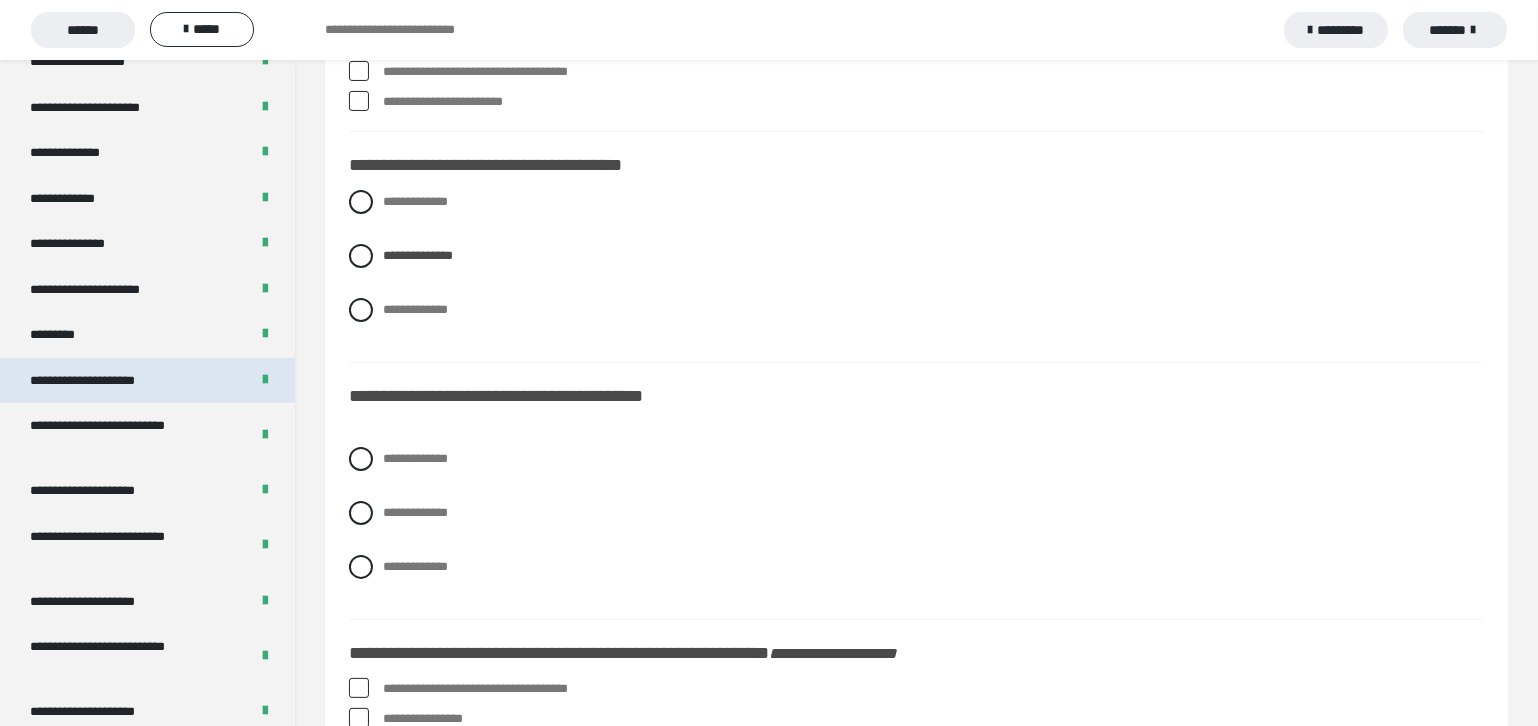 click on "**********" at bounding box center (104, 380) 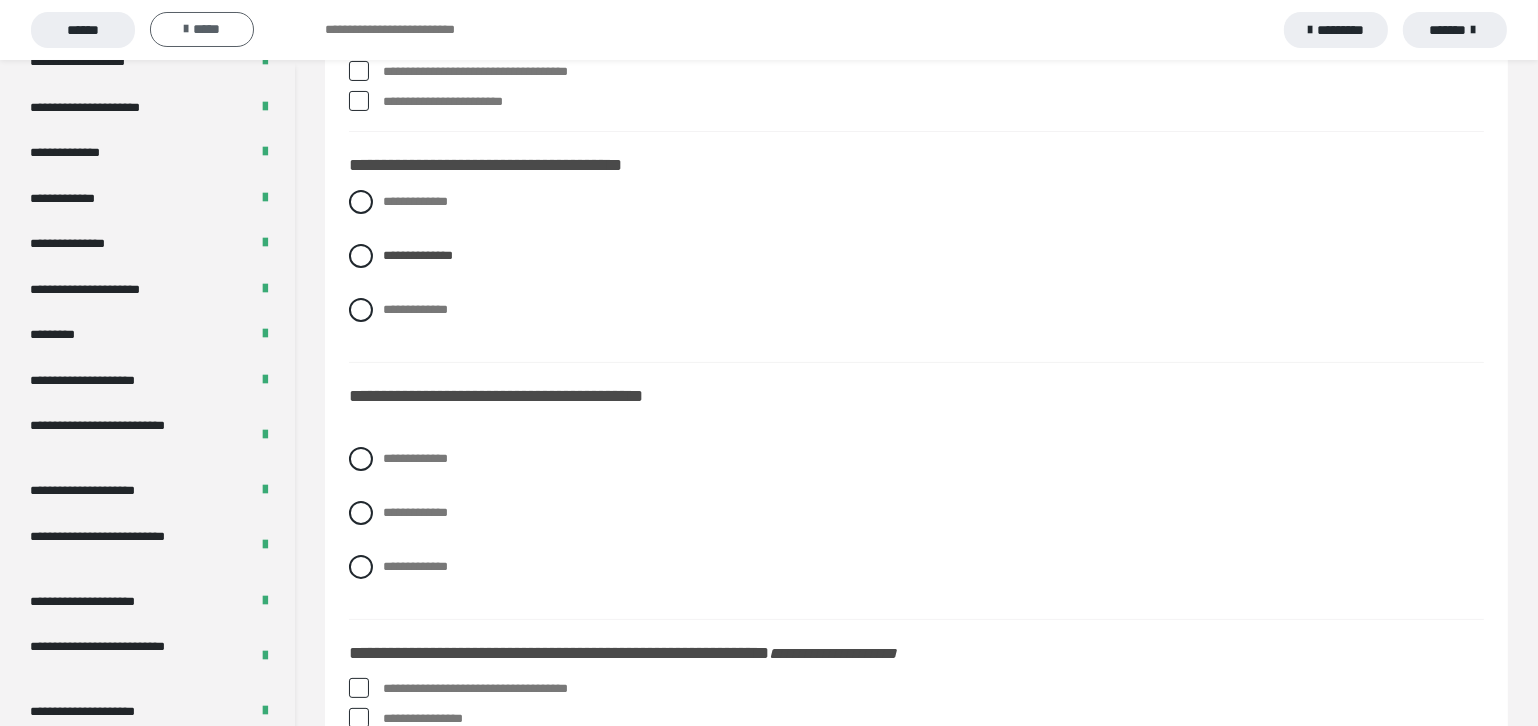 click on "*****" at bounding box center (202, 29) 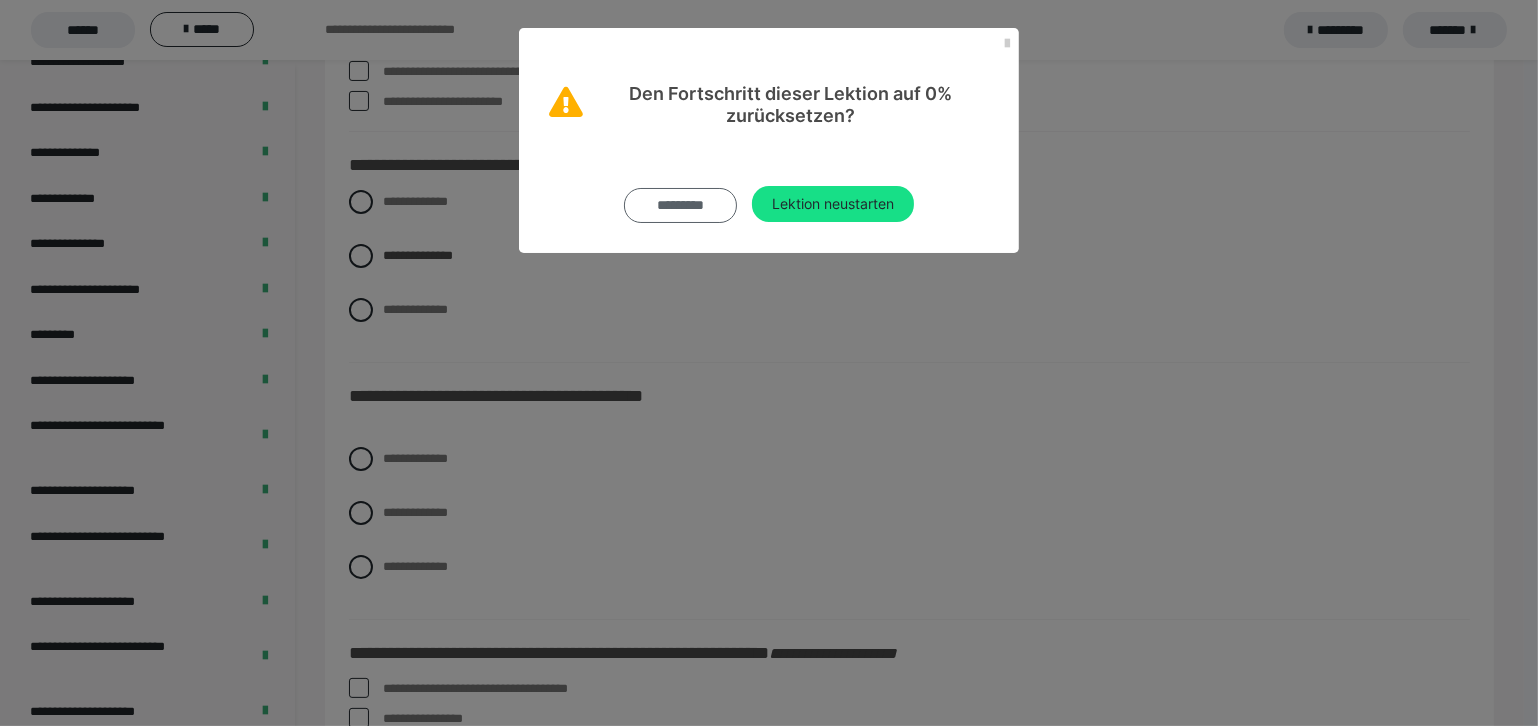 click on "*********" at bounding box center [681, 205] 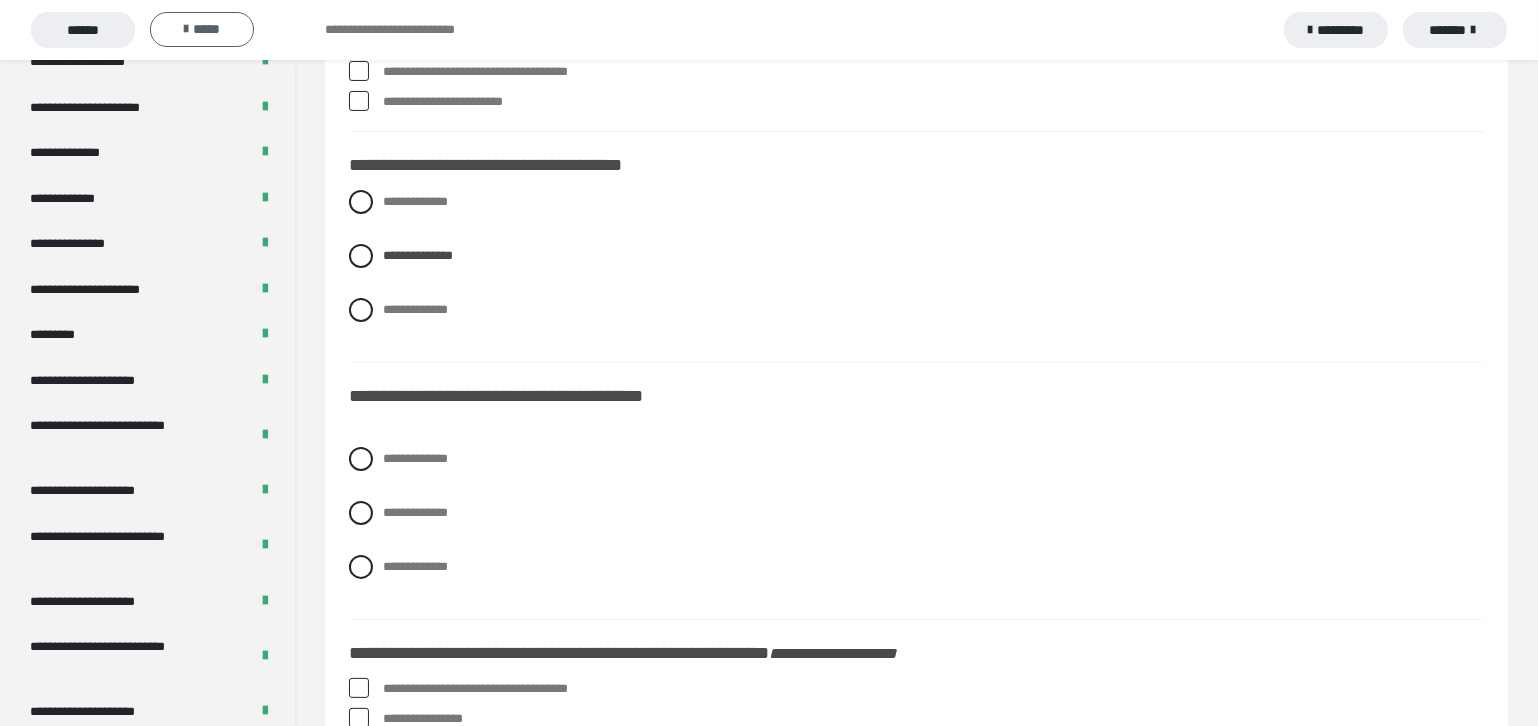 click on "*****" at bounding box center [202, 29] 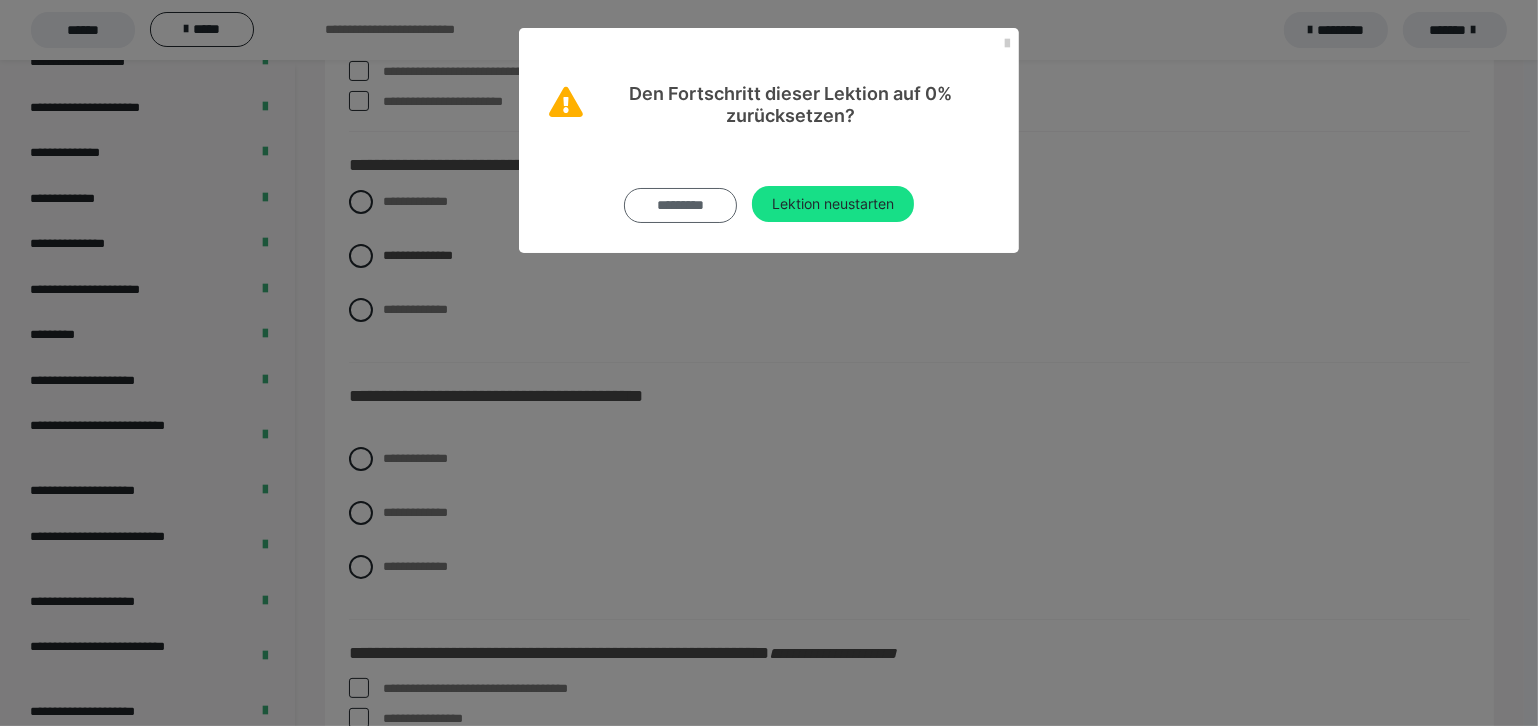 click on "*********" at bounding box center [681, 205] 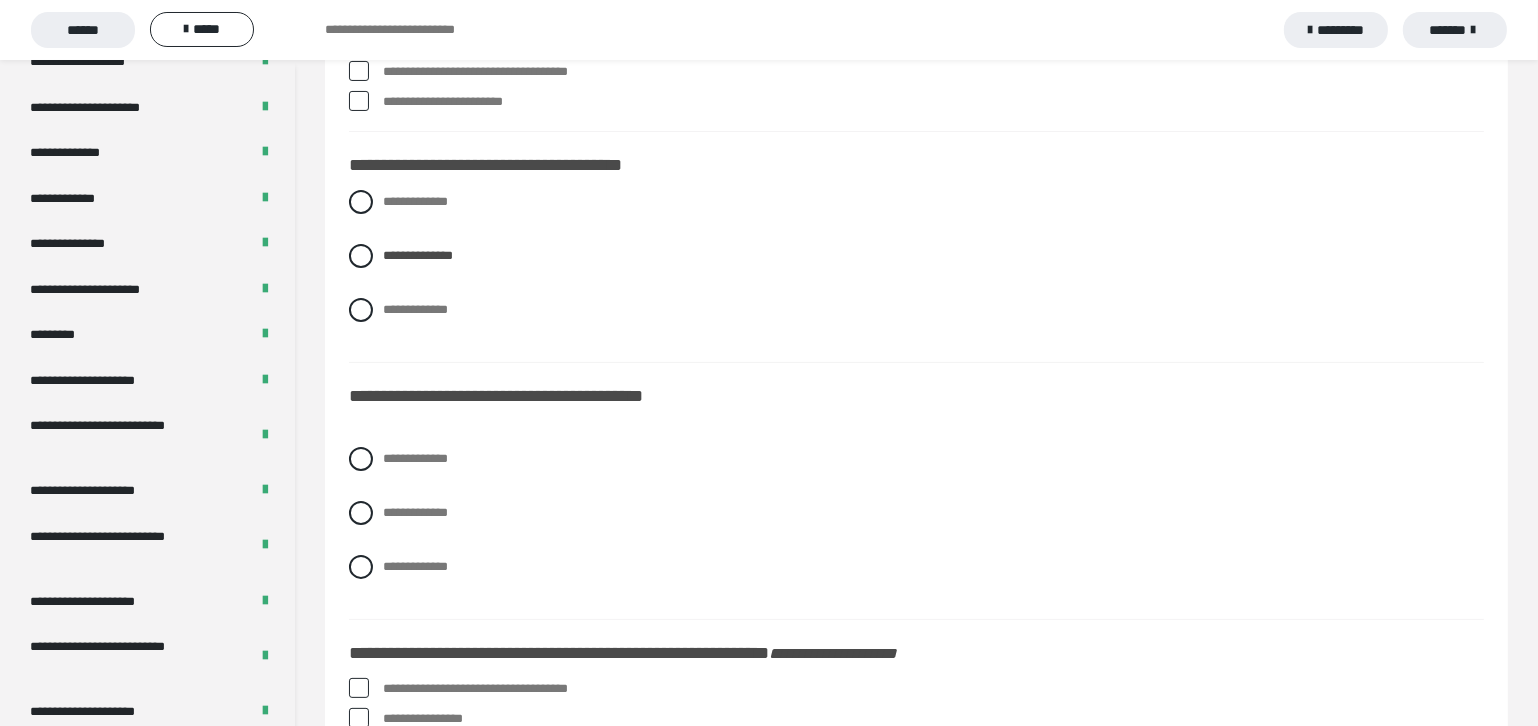 click on "******" at bounding box center (83, 30) 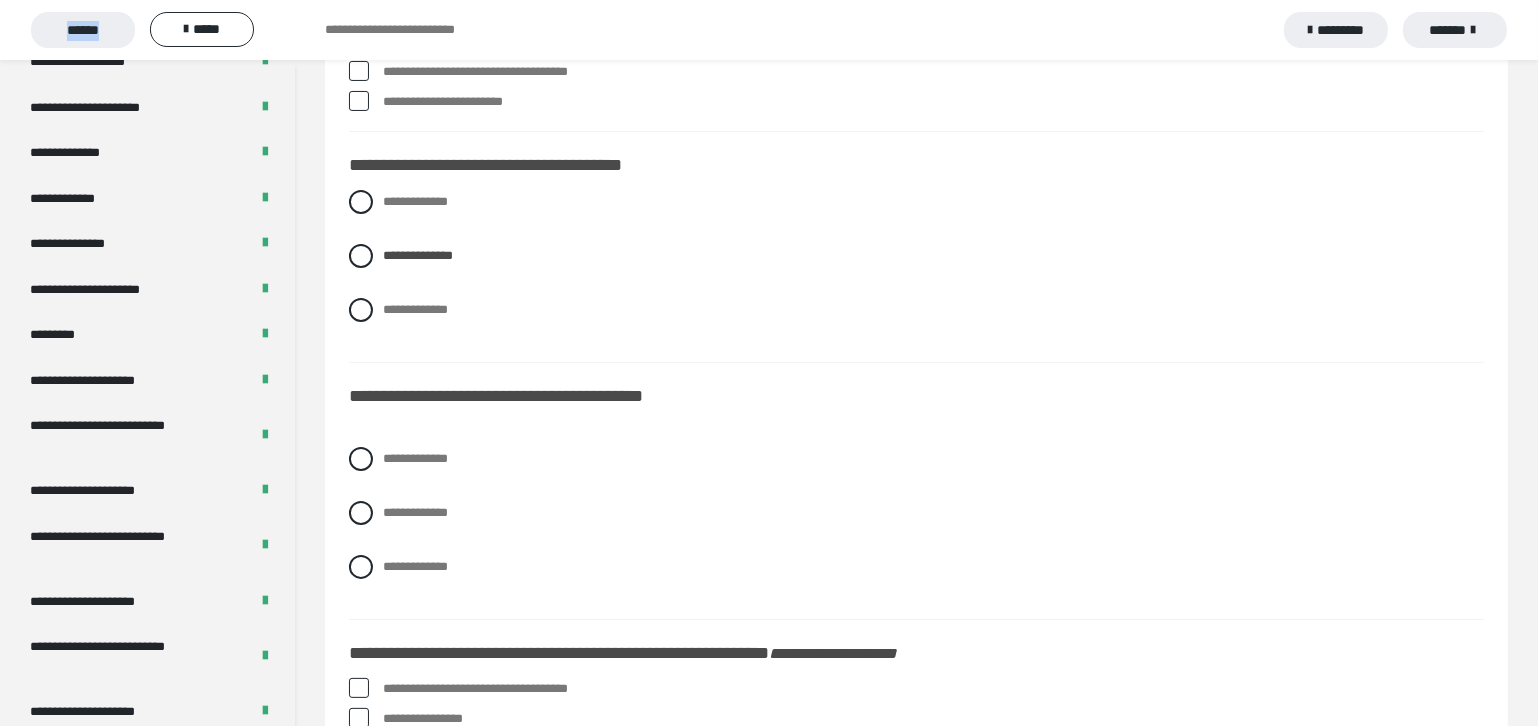 click on "******" at bounding box center (83, 30) 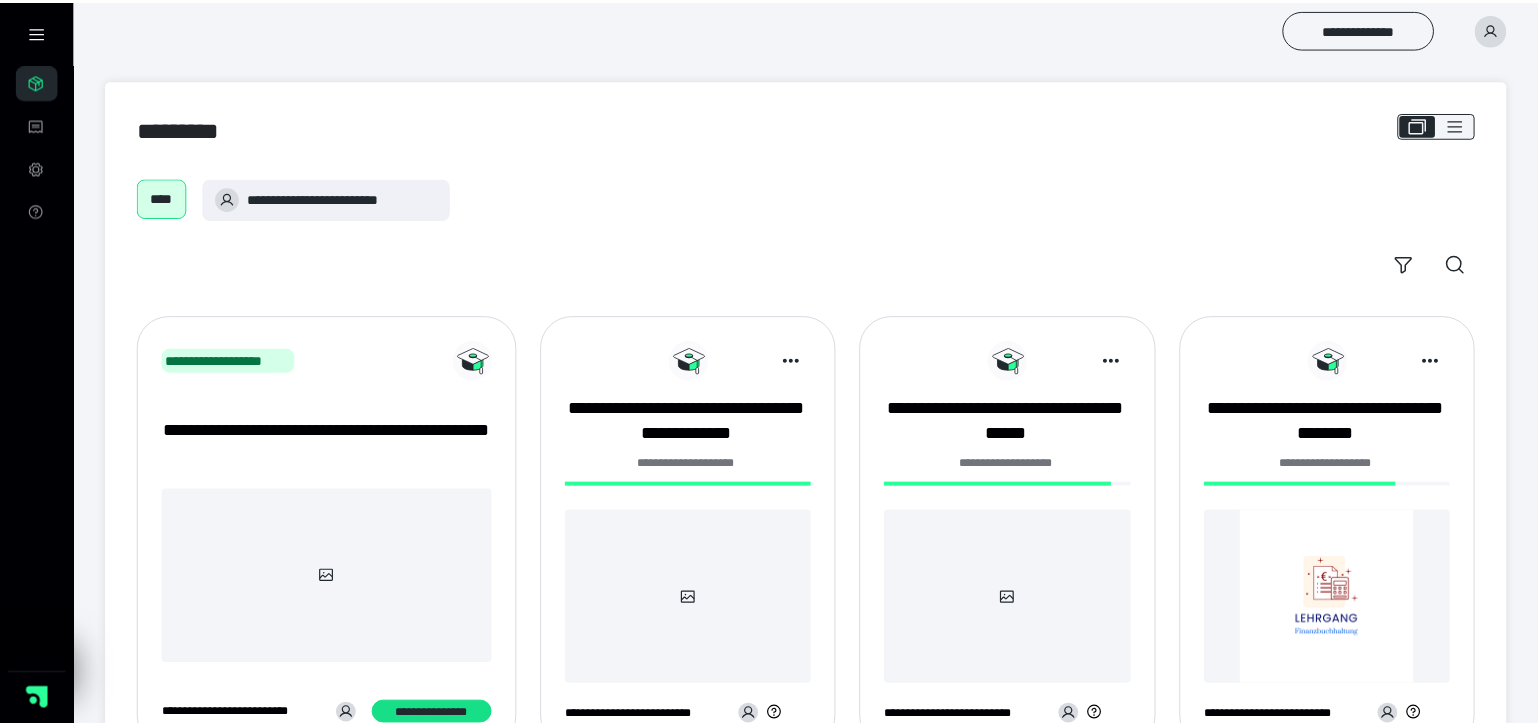 scroll, scrollTop: 0, scrollLeft: 0, axis: both 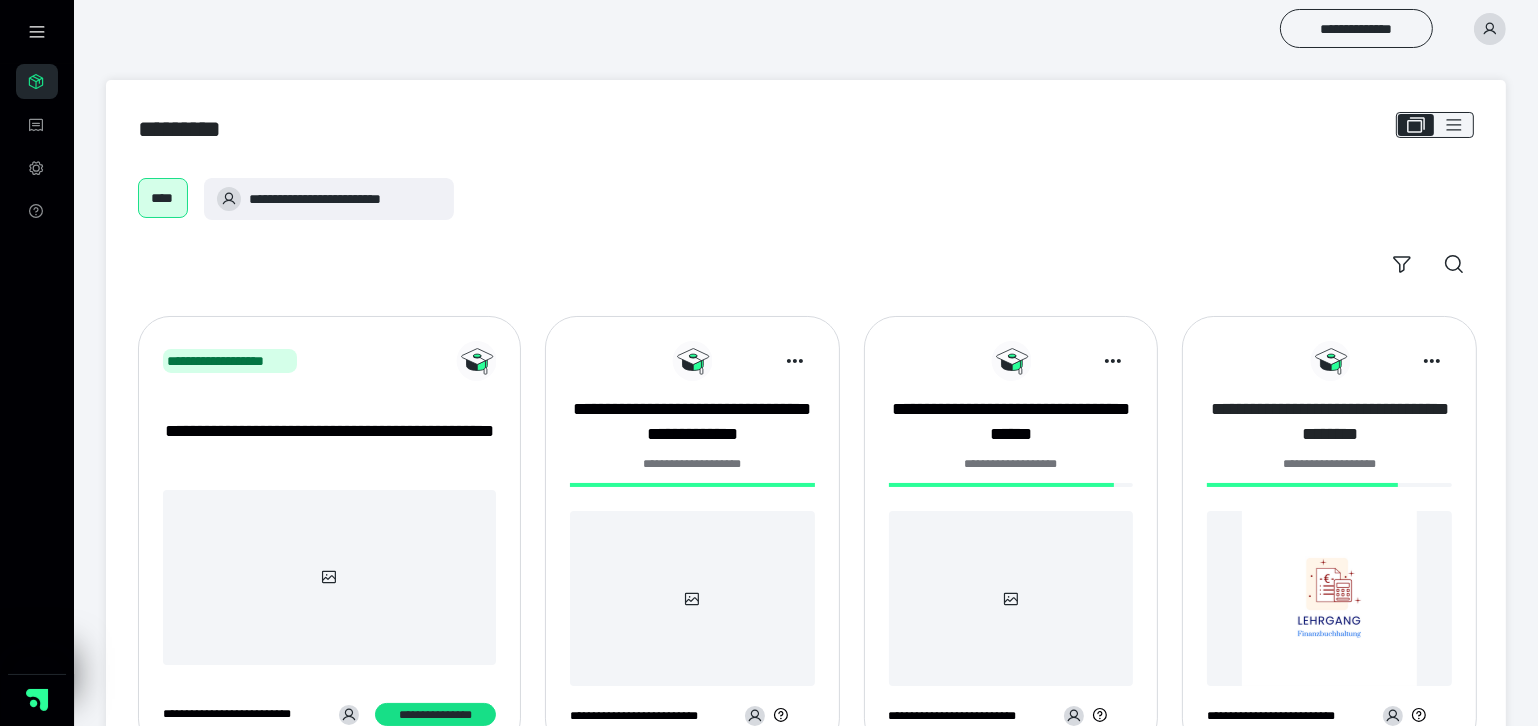 click on "**********" at bounding box center (1329, 422) 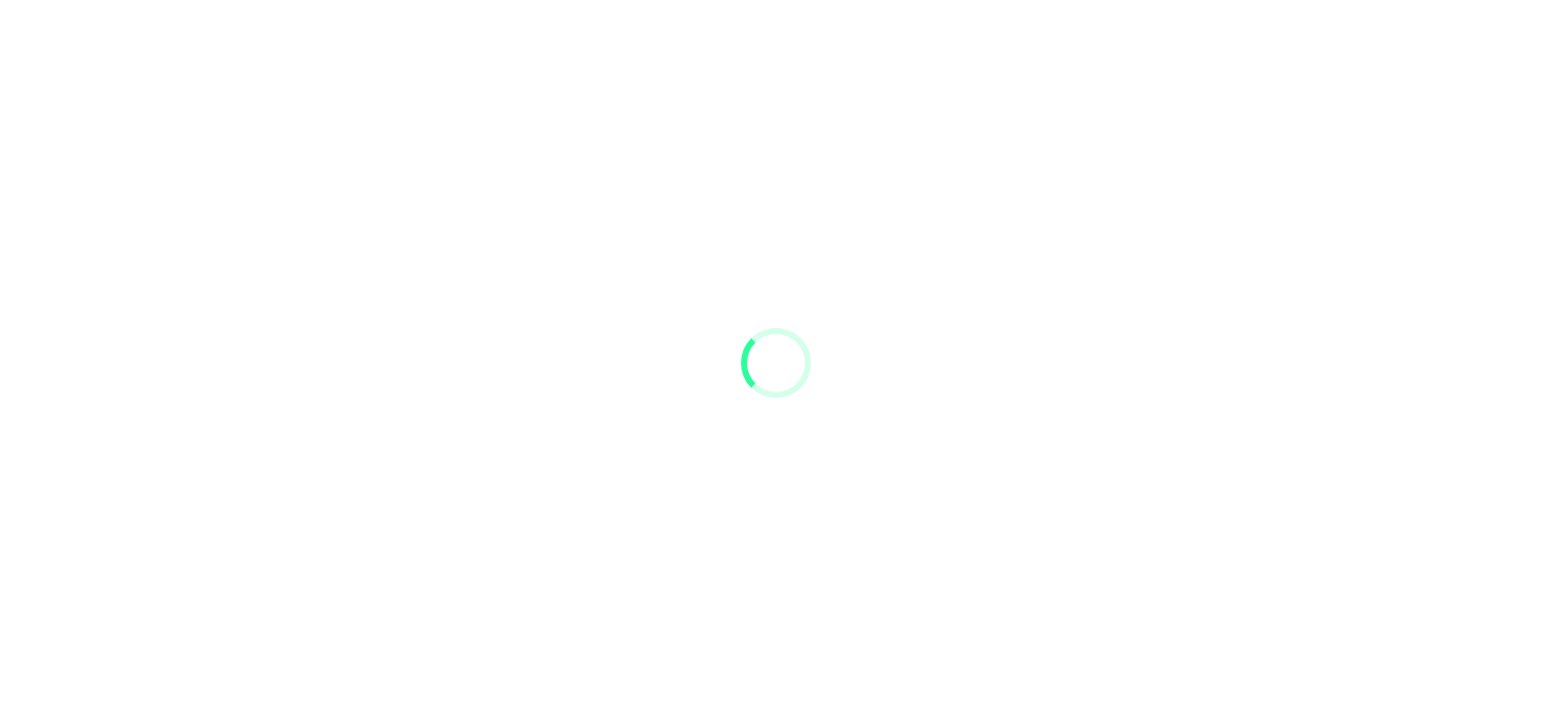 scroll, scrollTop: 0, scrollLeft: 0, axis: both 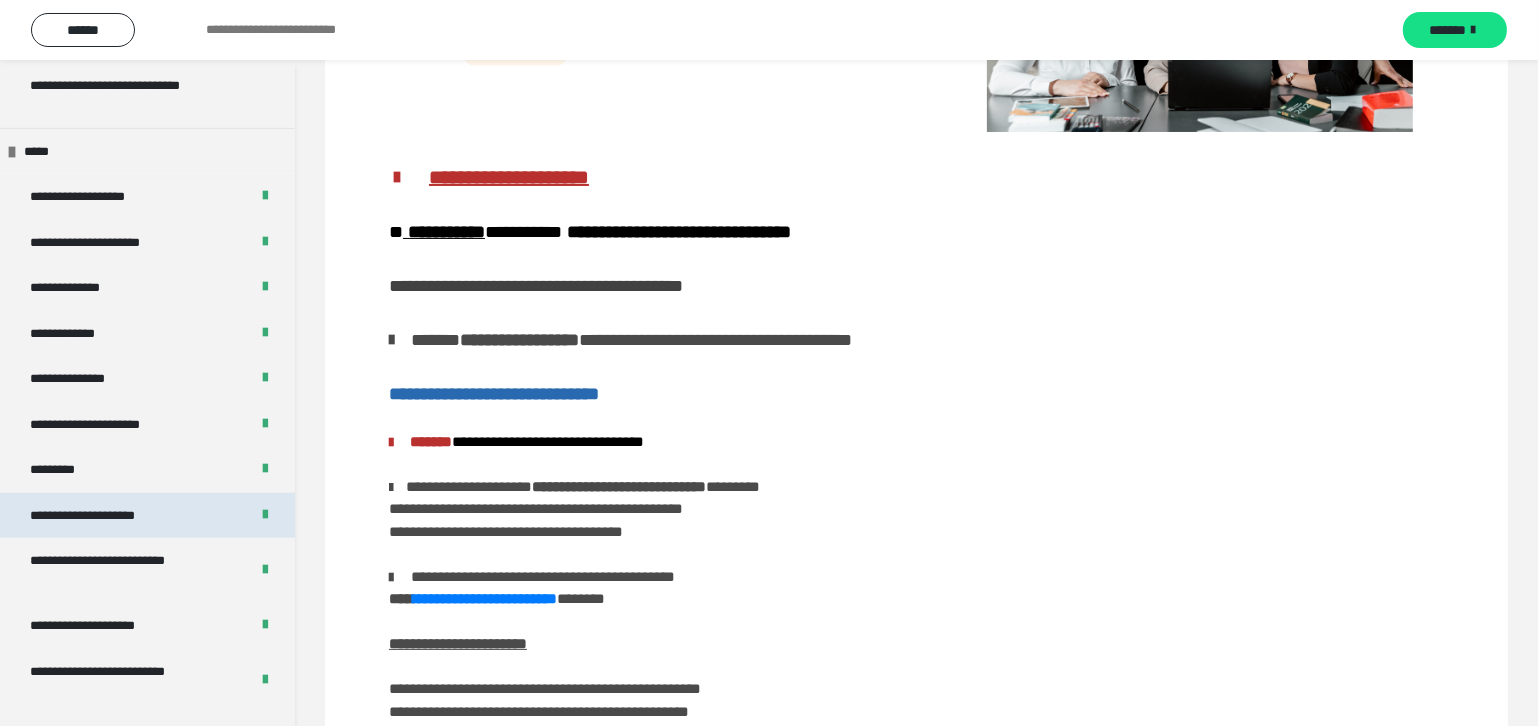 click on "**********" at bounding box center [104, 515] 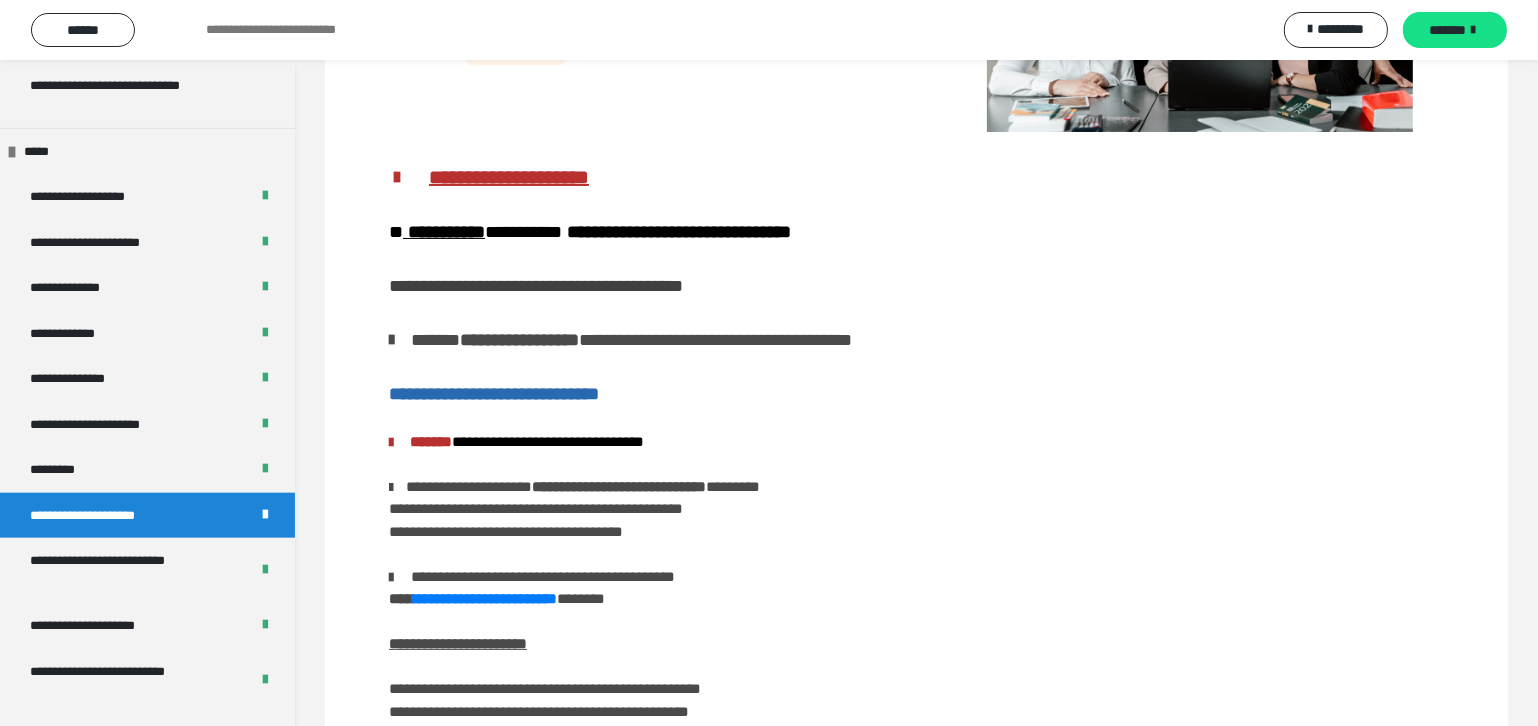 scroll, scrollTop: 59, scrollLeft: 0, axis: vertical 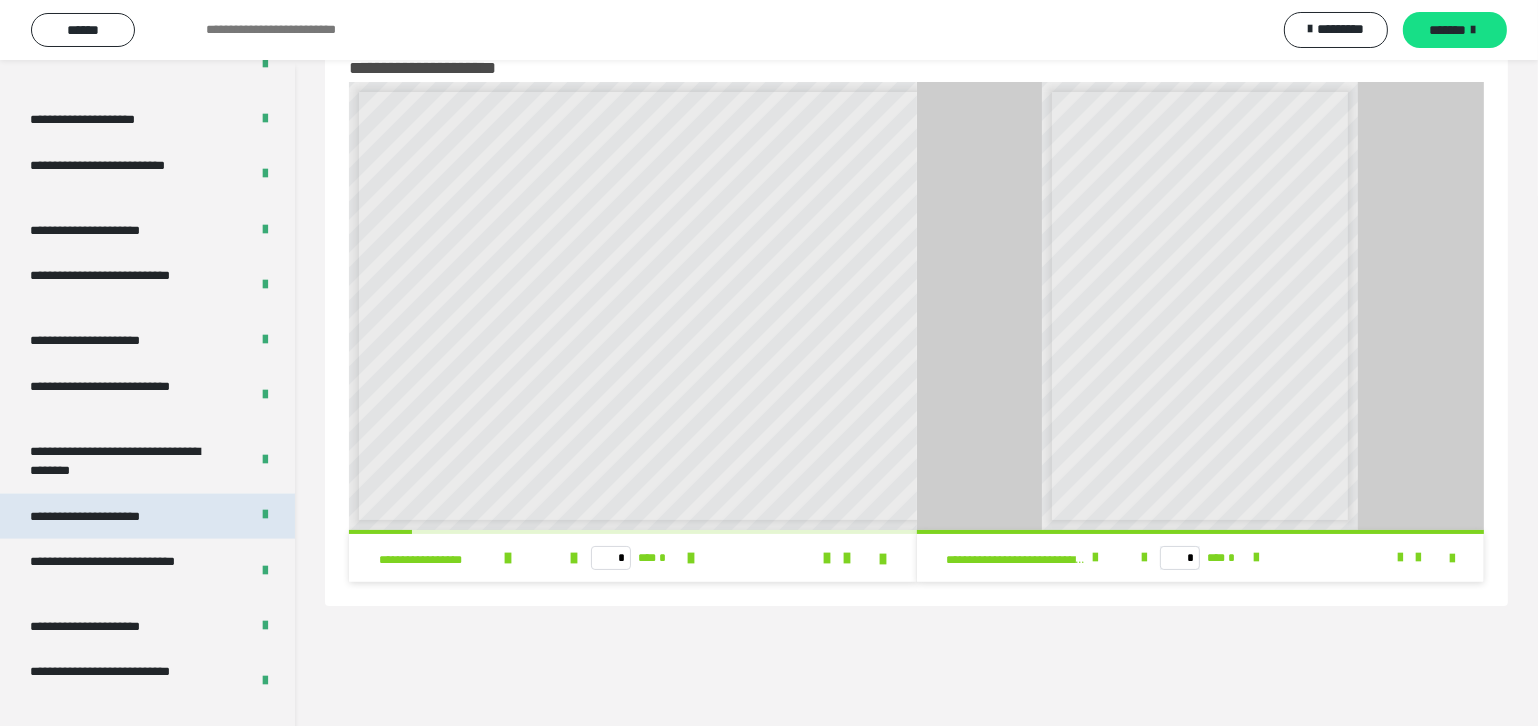 click on "**********" at bounding box center [108, 516] 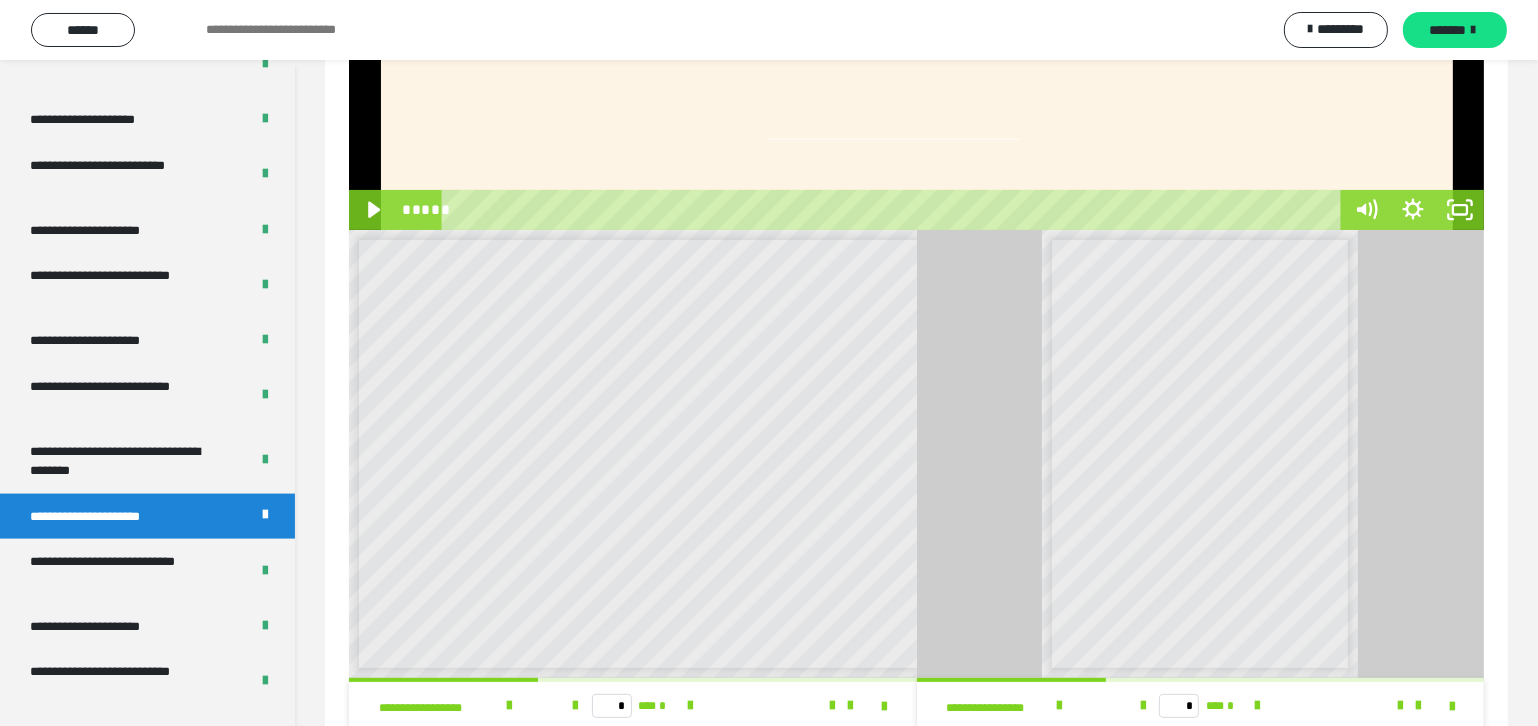 scroll, scrollTop: 571, scrollLeft: 0, axis: vertical 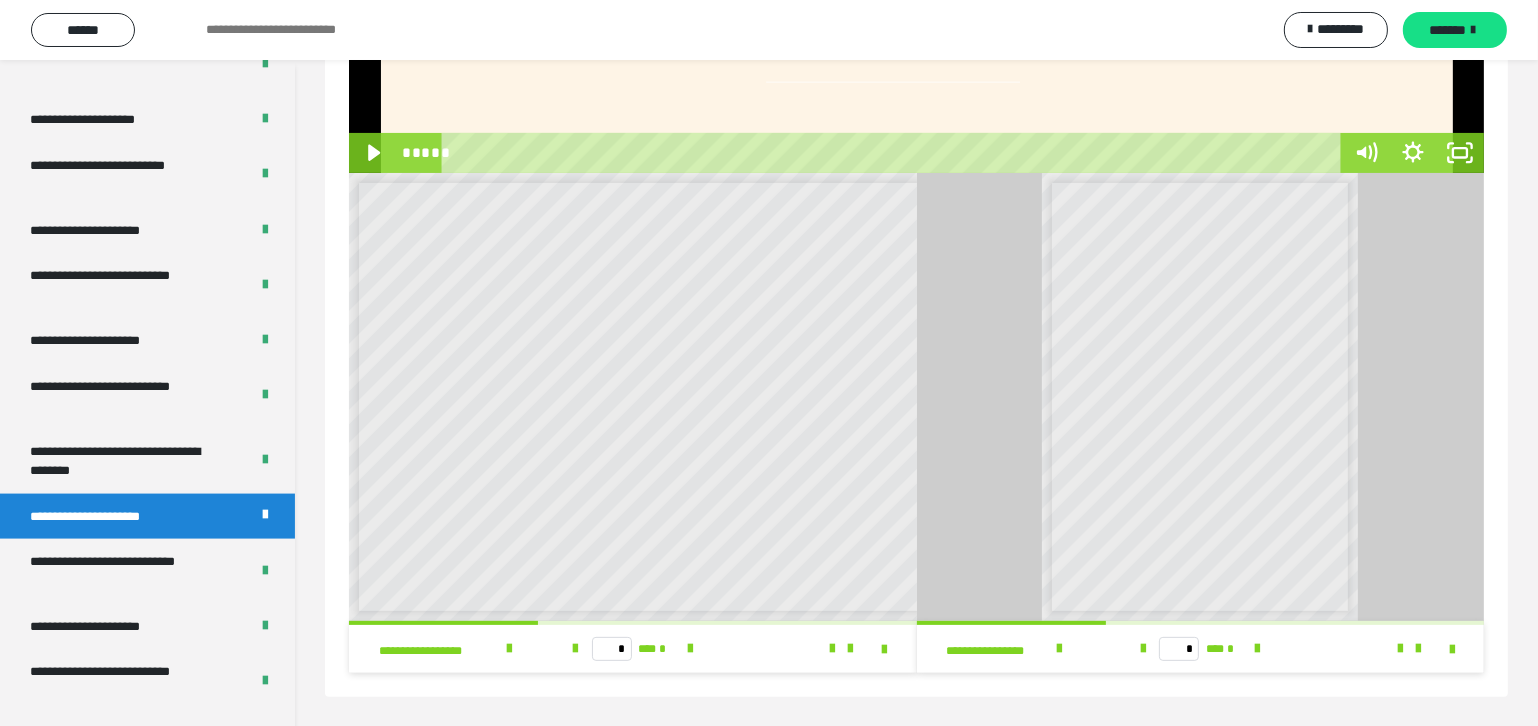 click on "**********" at bounding box center [1172, 288] 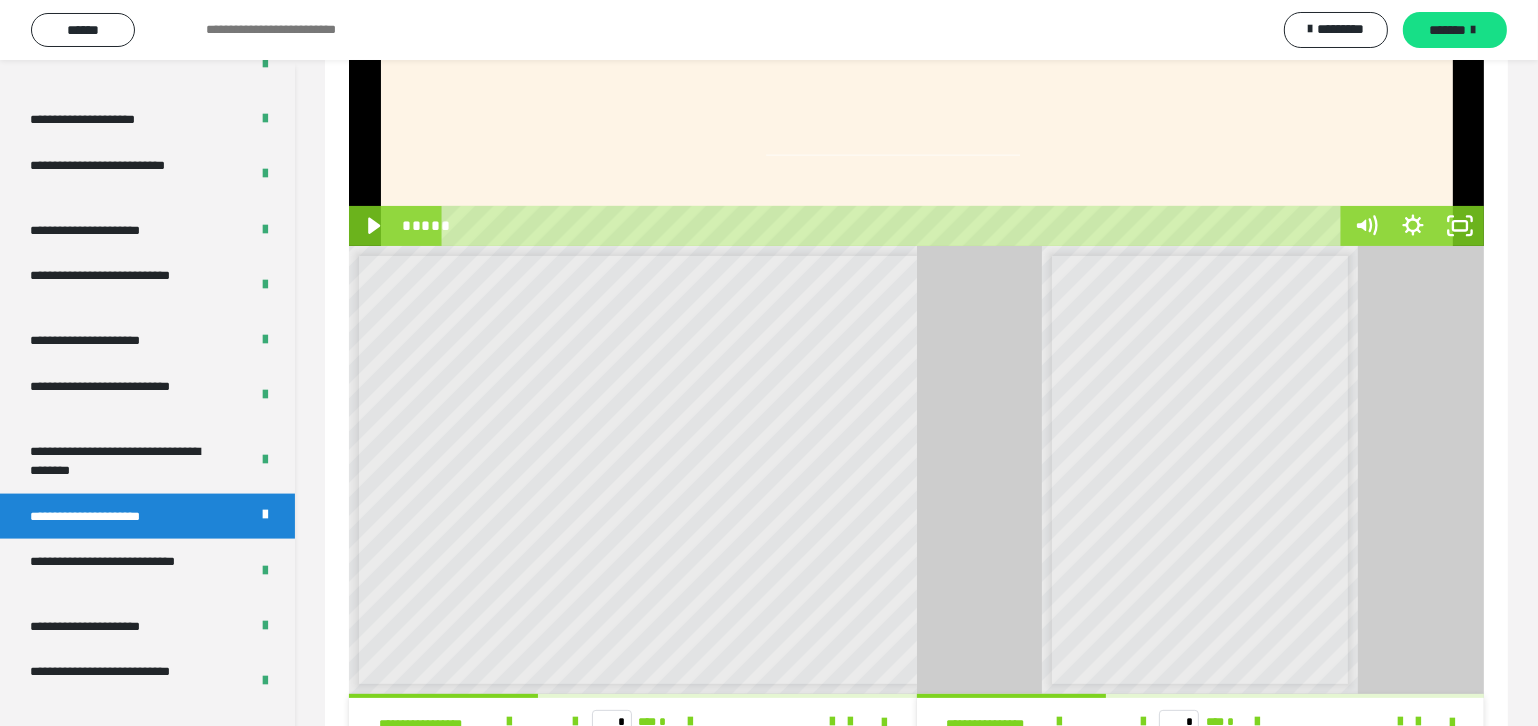scroll, scrollTop: 571, scrollLeft: 0, axis: vertical 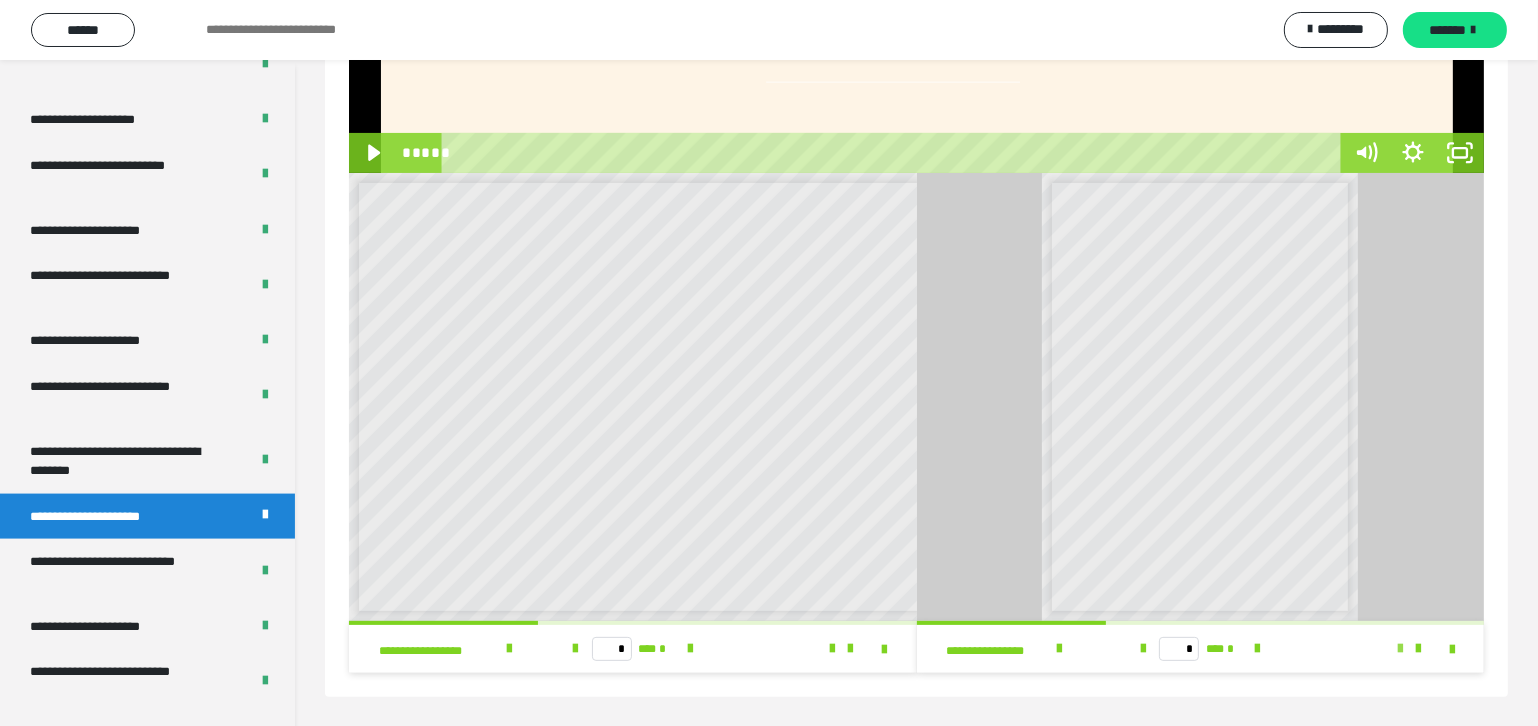 click at bounding box center [1400, 649] 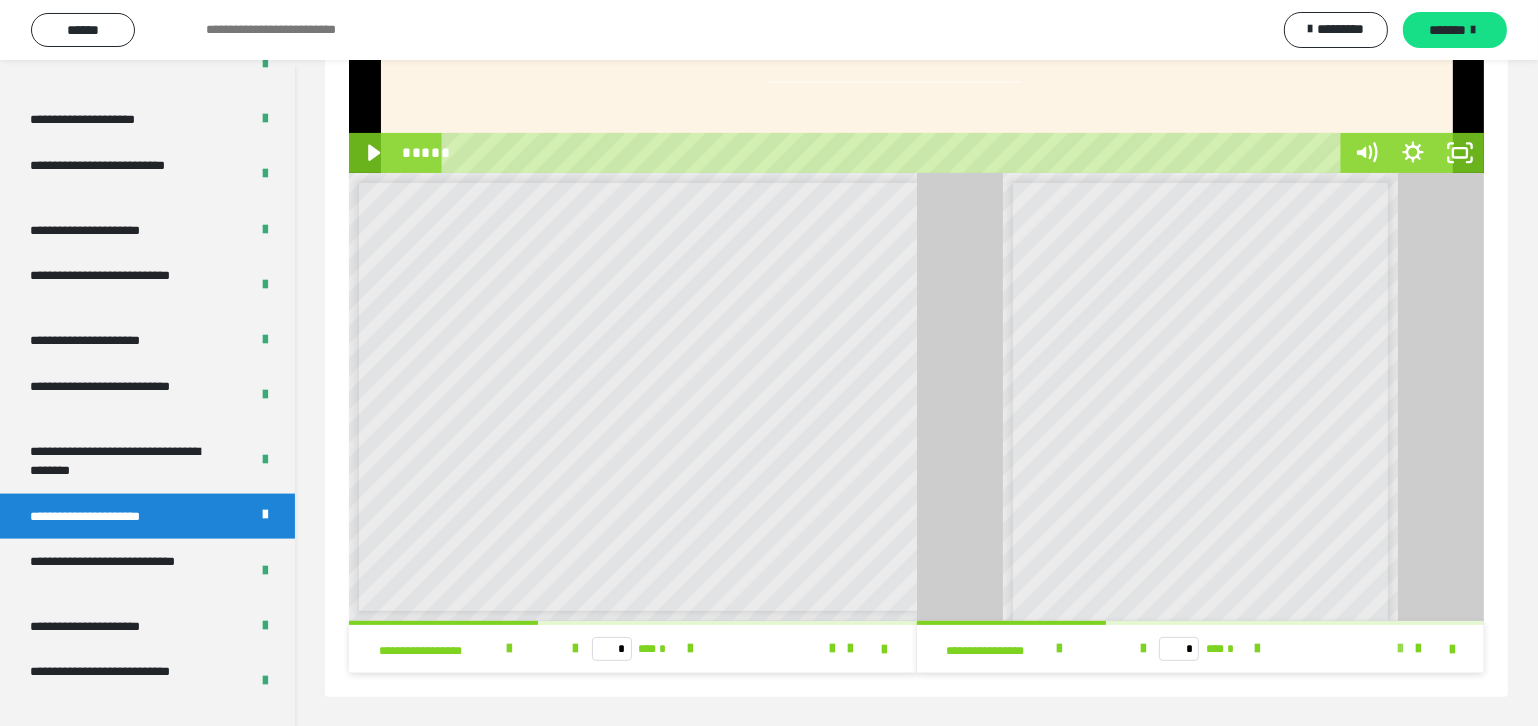 click at bounding box center (1400, 649) 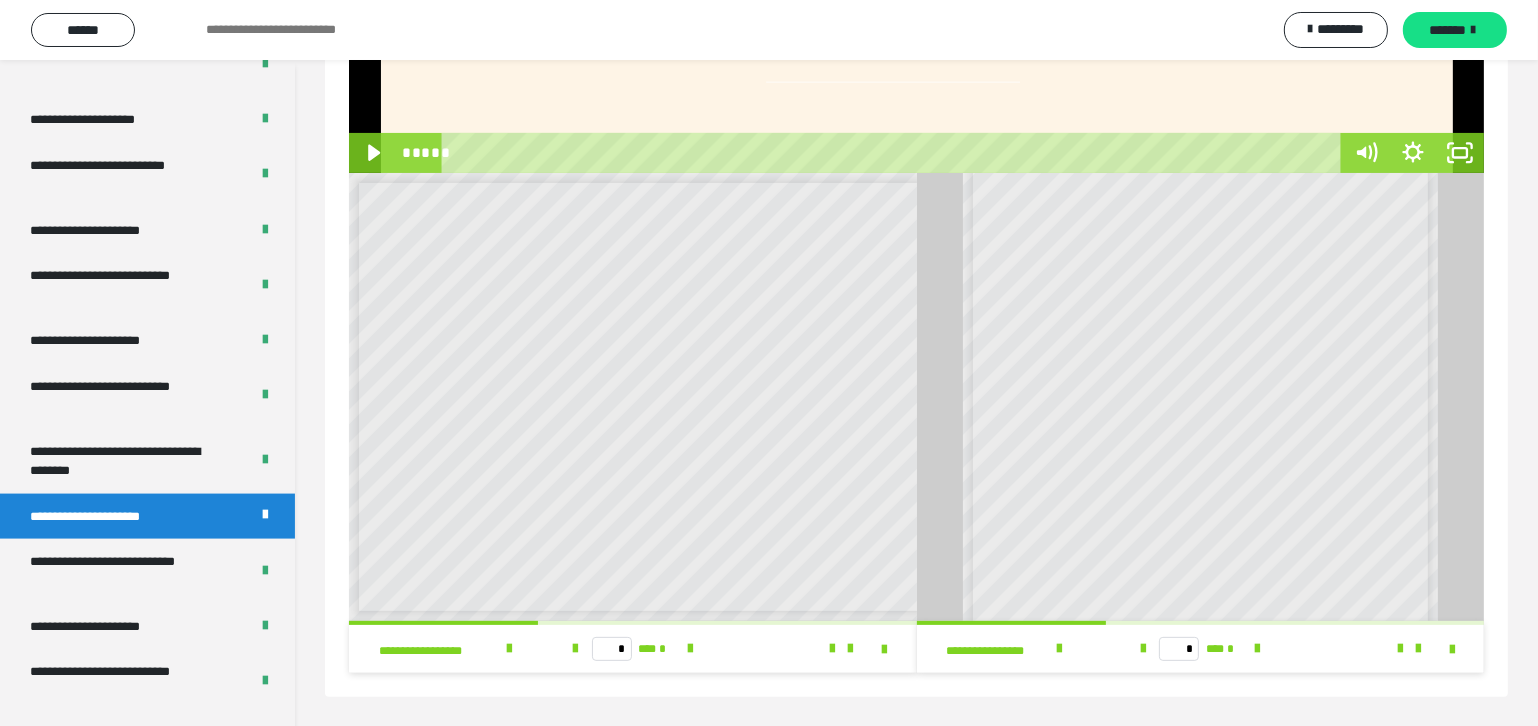 scroll, scrollTop: 224, scrollLeft: 0, axis: vertical 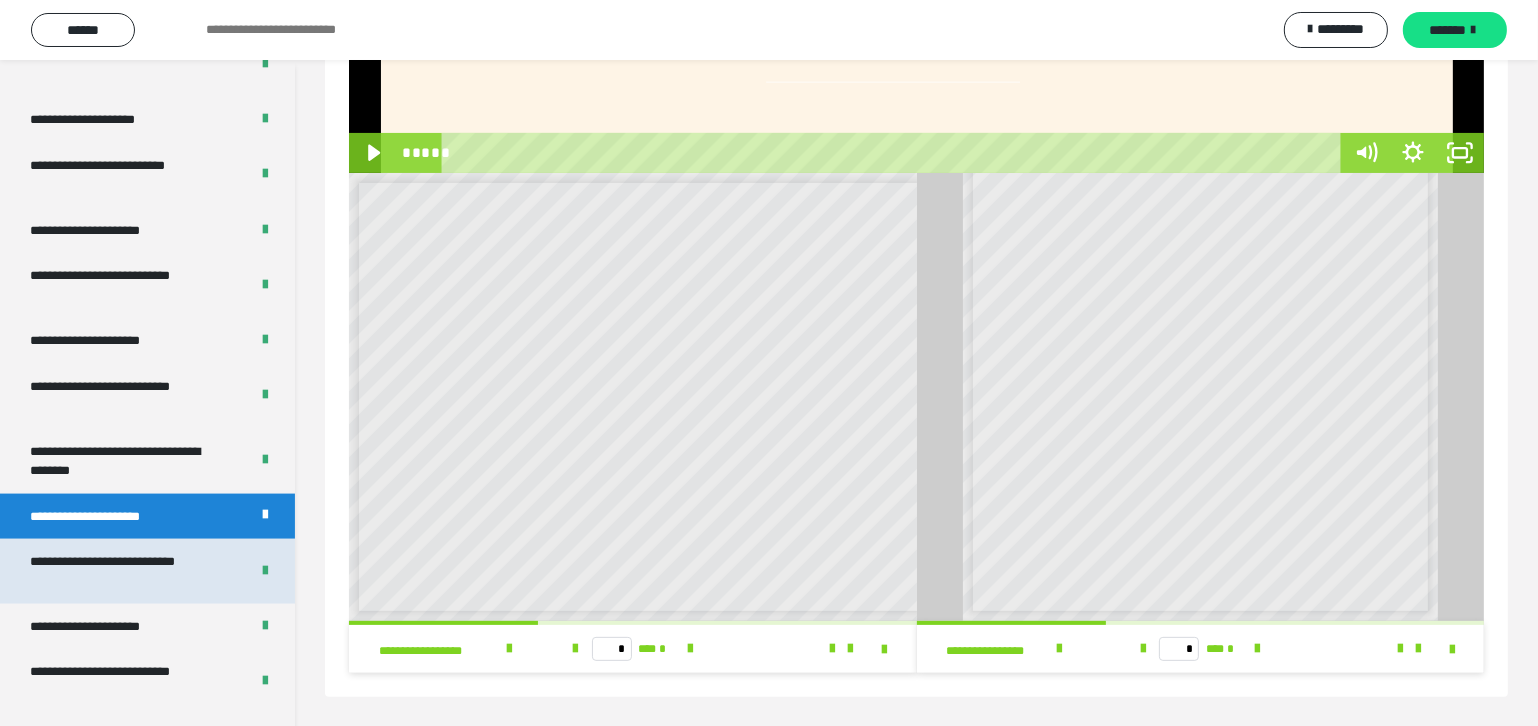 click on "**********" at bounding box center (124, 571) 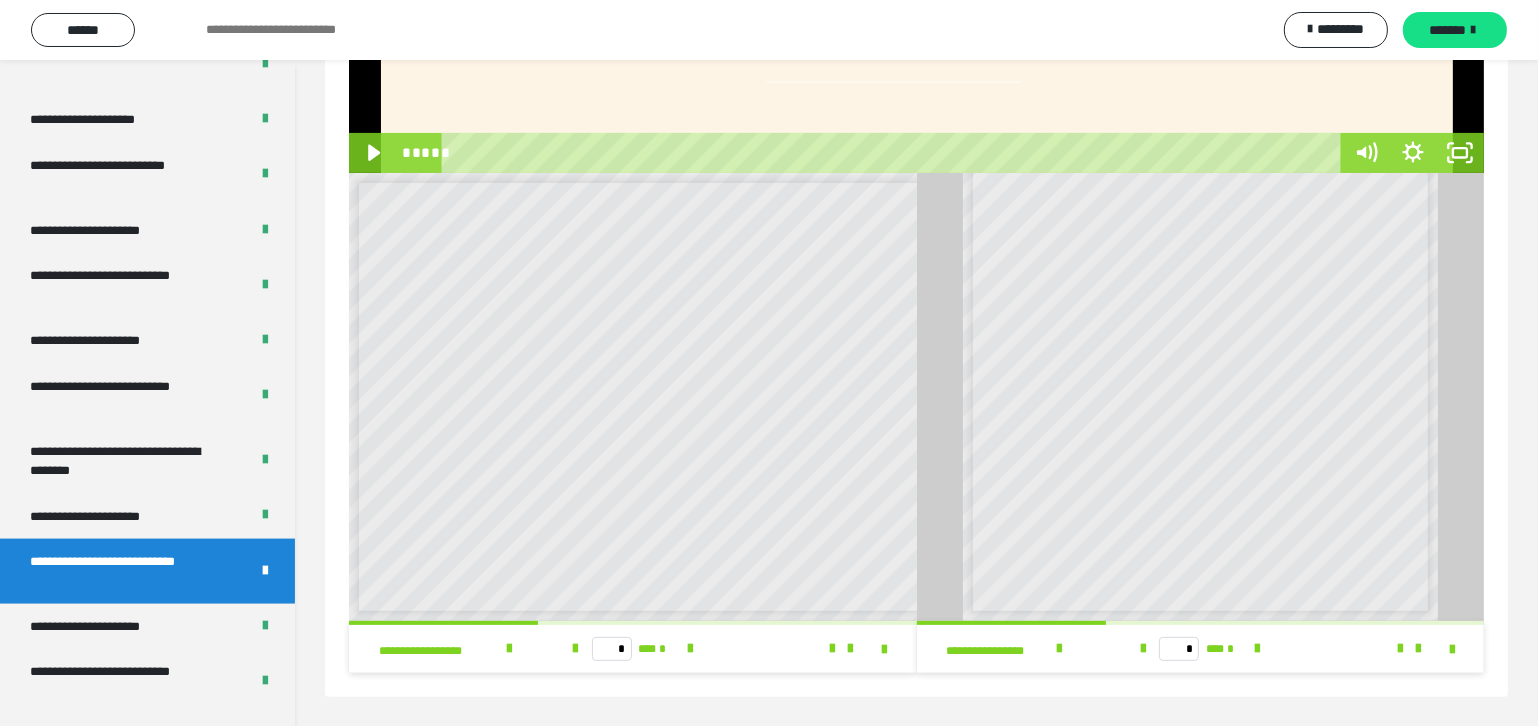 scroll, scrollTop: 59, scrollLeft: 0, axis: vertical 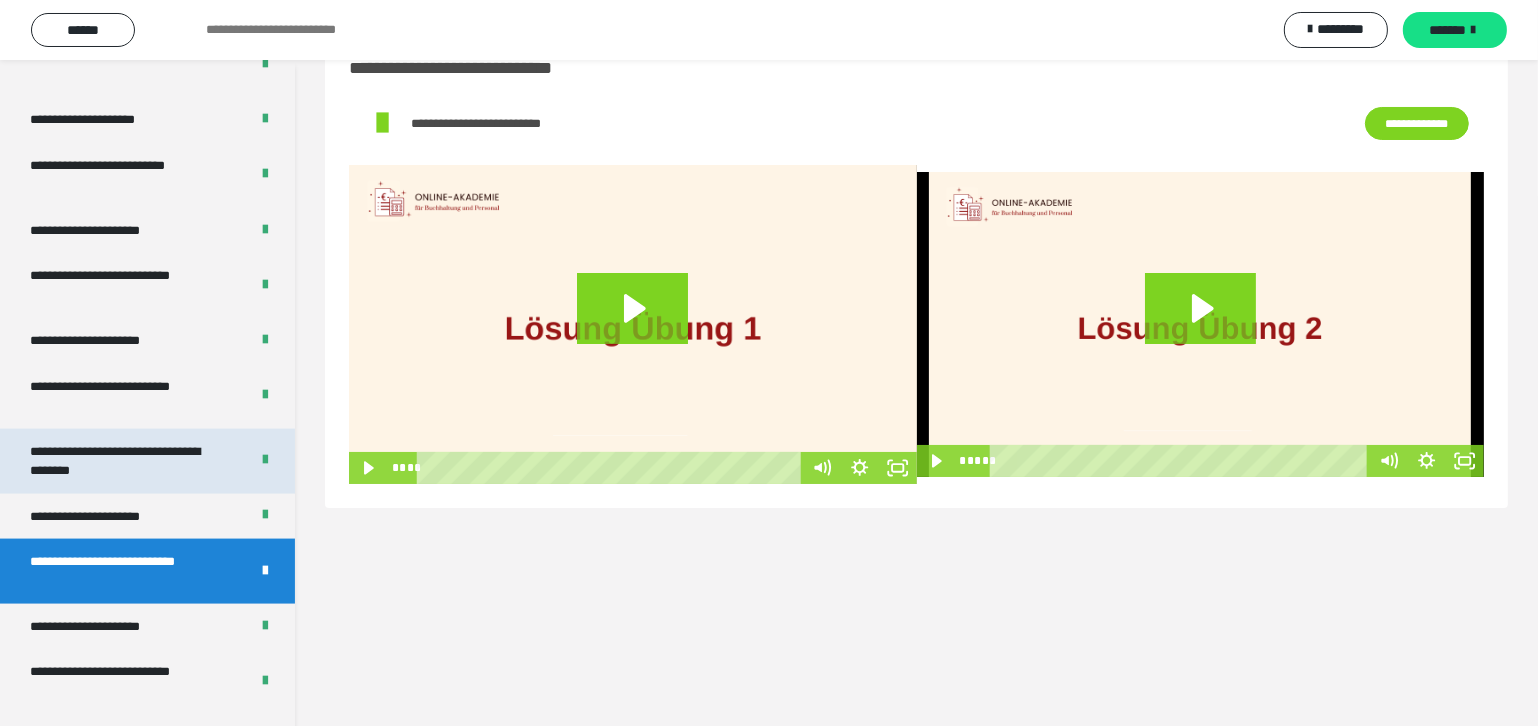 click on "**********" at bounding box center (124, 461) 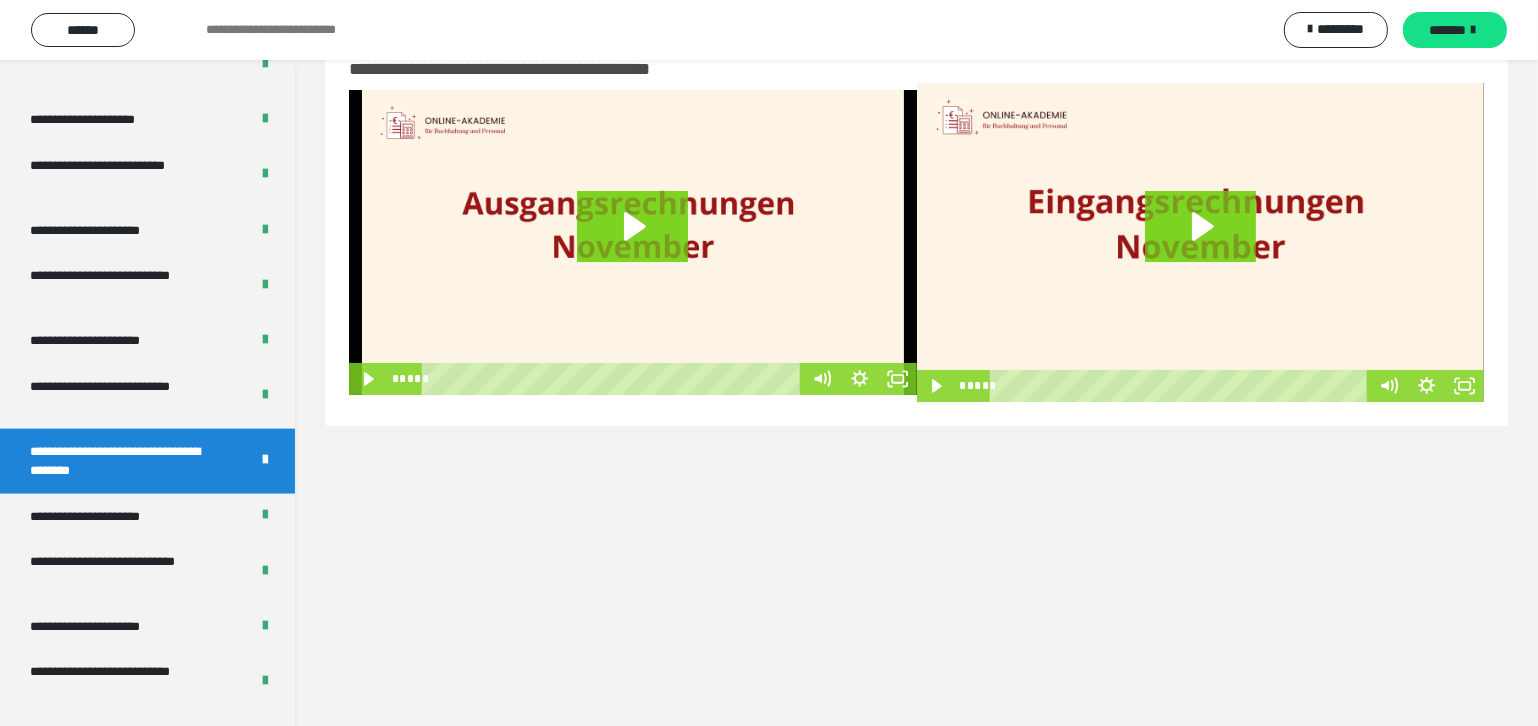 scroll, scrollTop: 59, scrollLeft: 0, axis: vertical 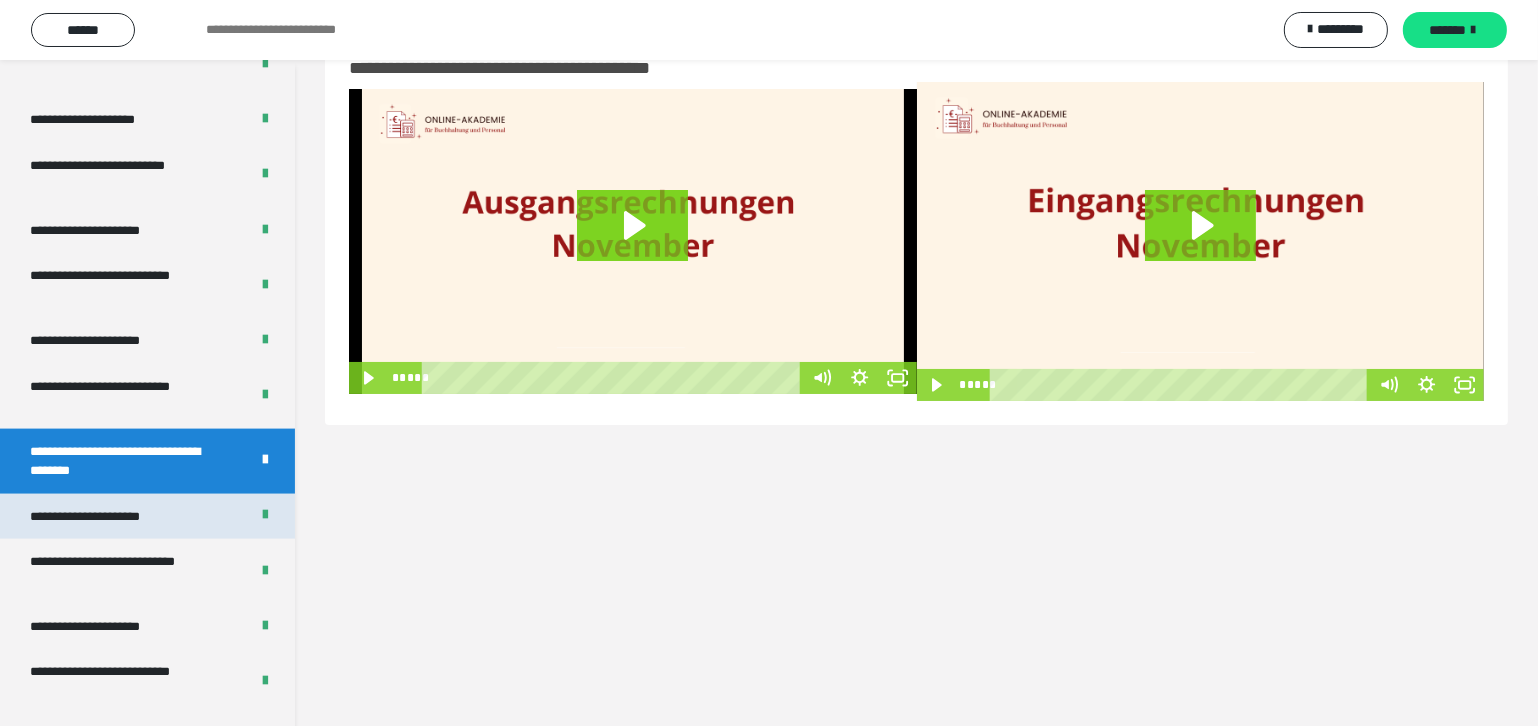 click on "**********" at bounding box center [108, 516] 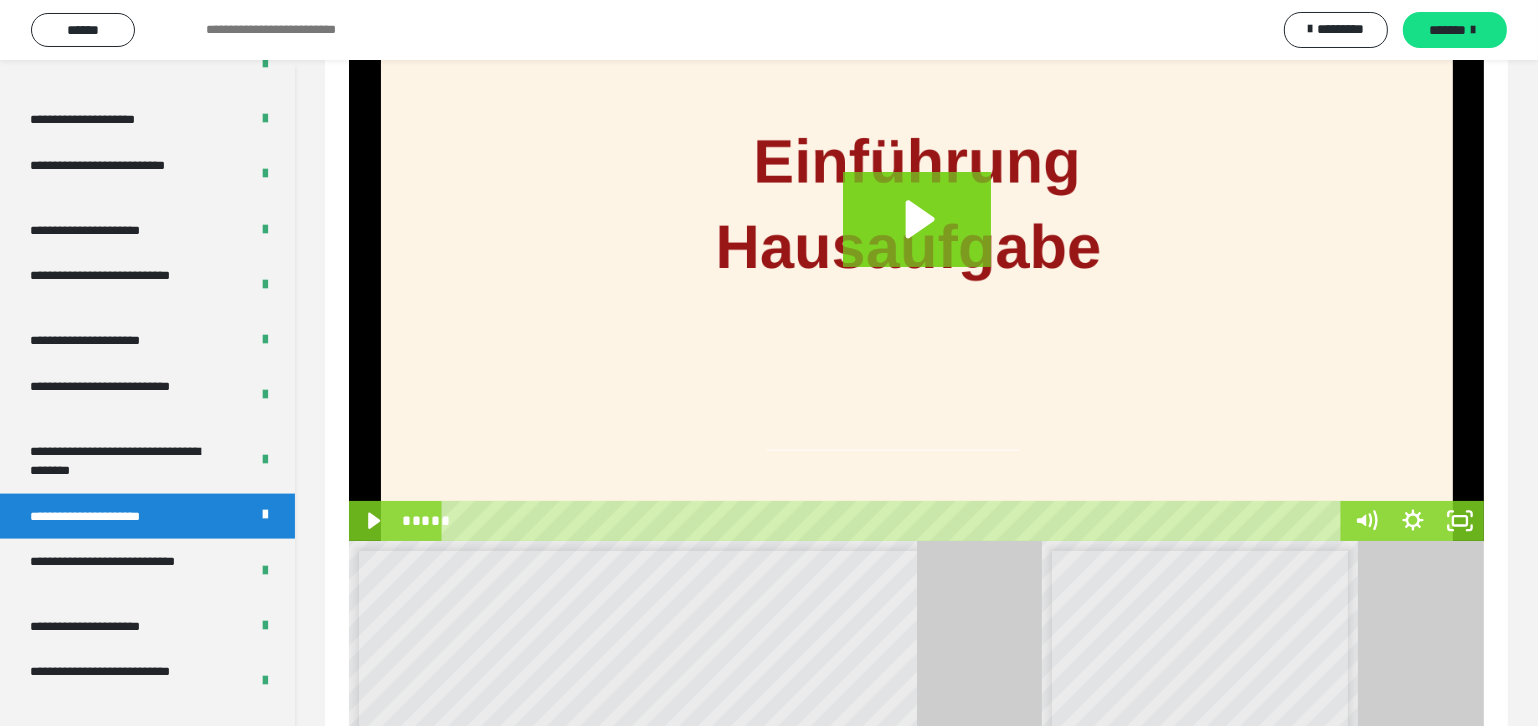 scroll, scrollTop: 423, scrollLeft: 0, axis: vertical 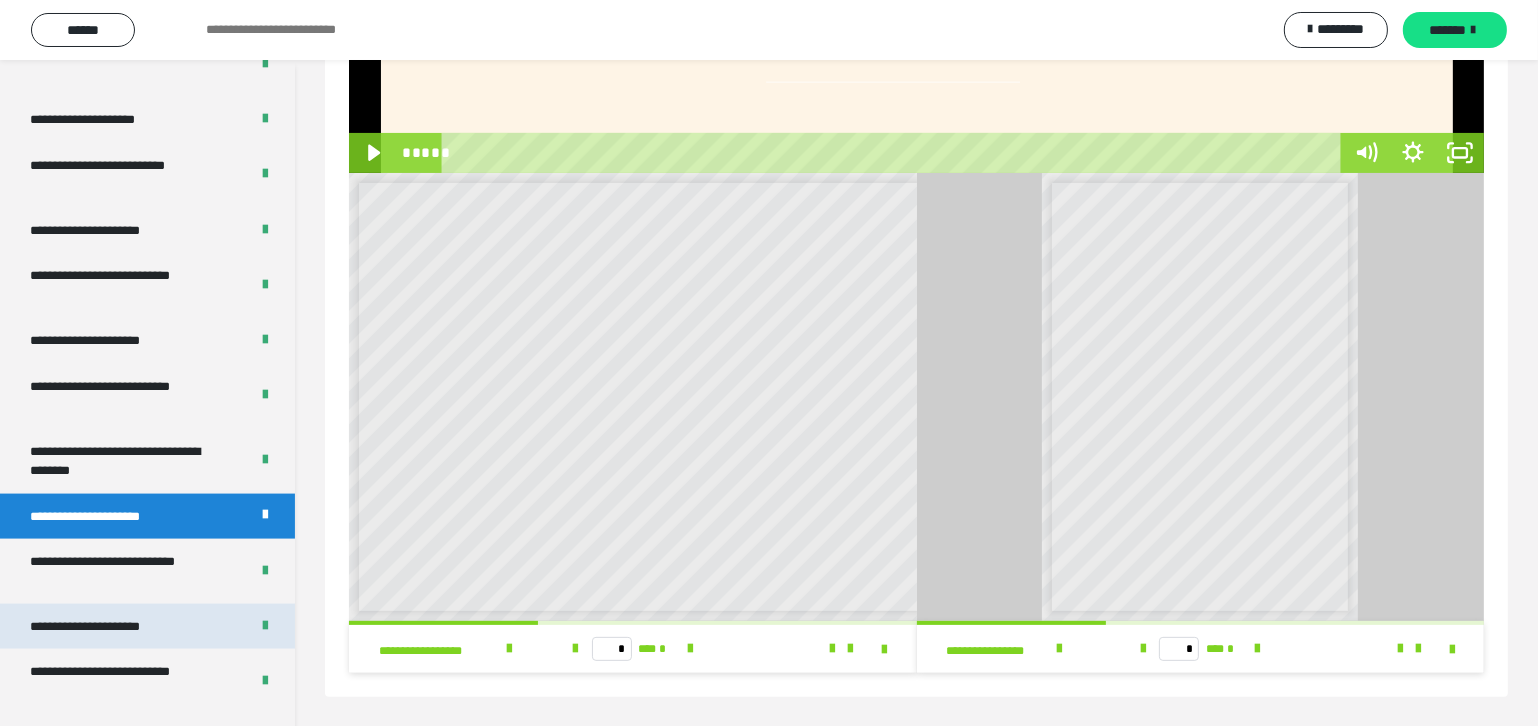 click on "**********" at bounding box center (108, 626) 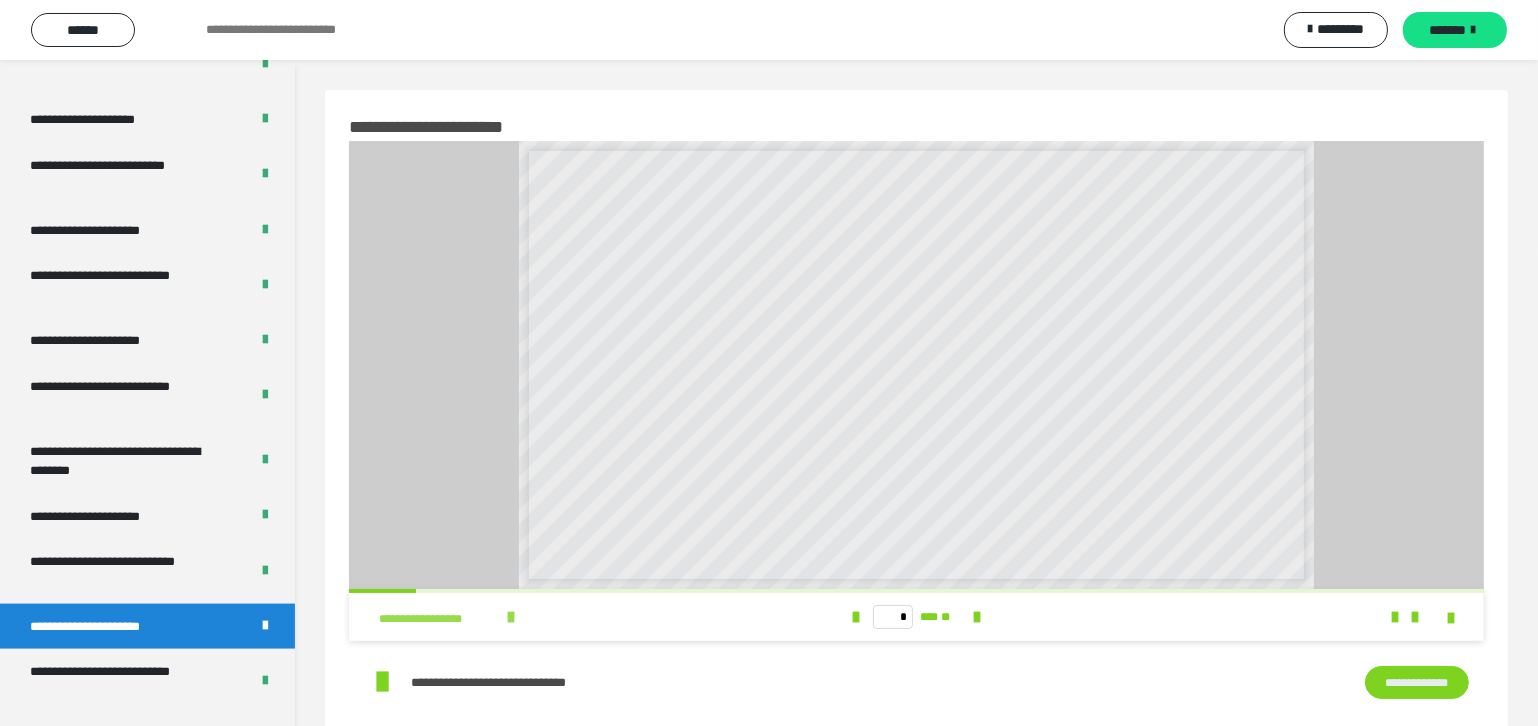 scroll, scrollTop: 0, scrollLeft: 0, axis: both 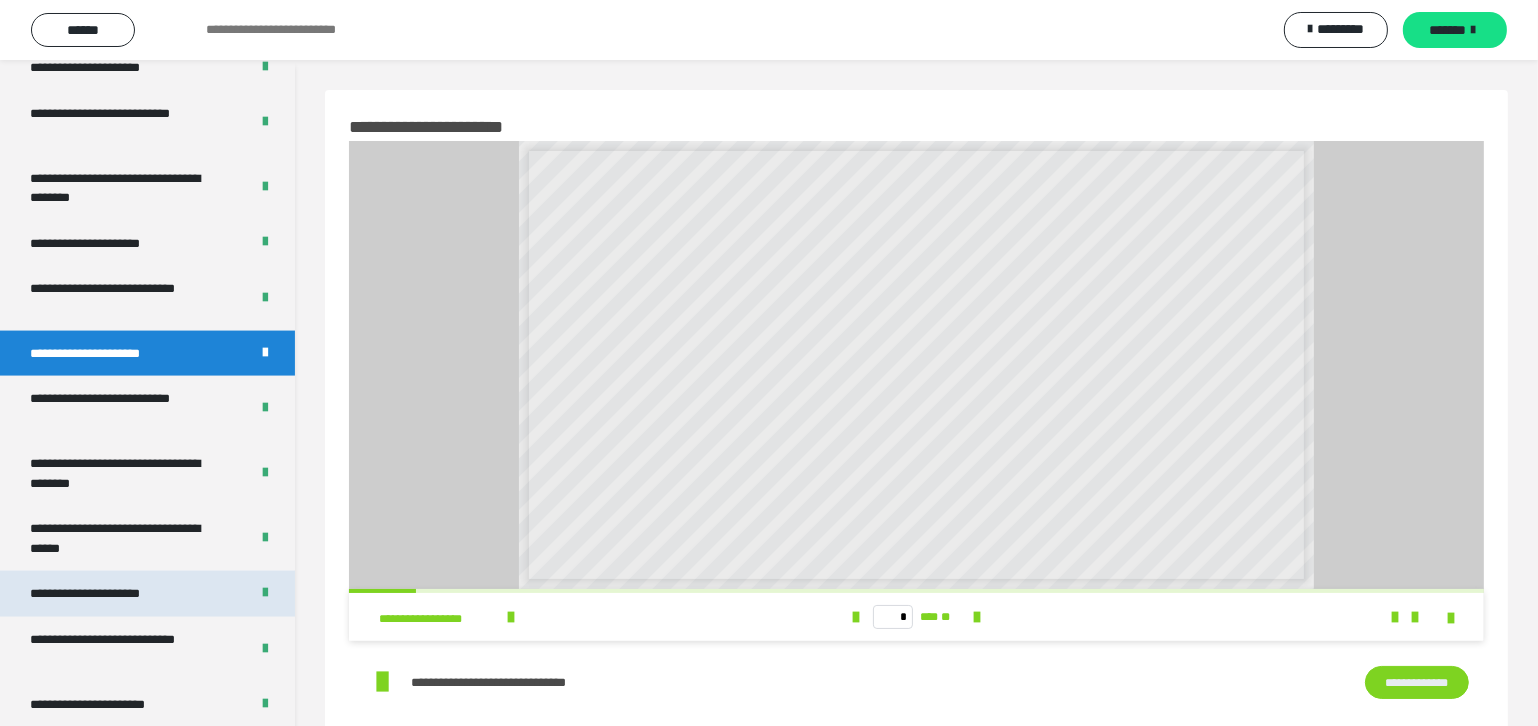 click on "**********" at bounding box center (109, 593) 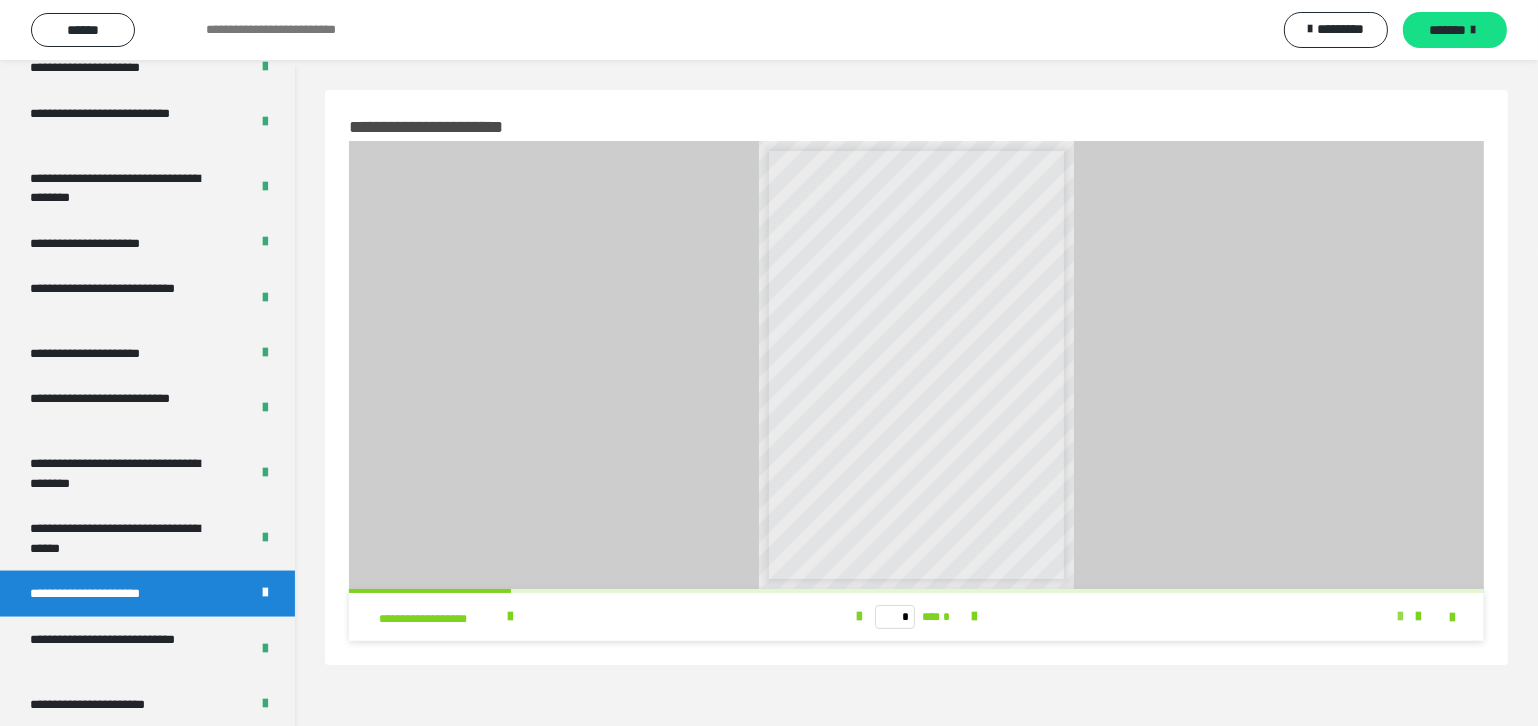 click at bounding box center (1400, 617) 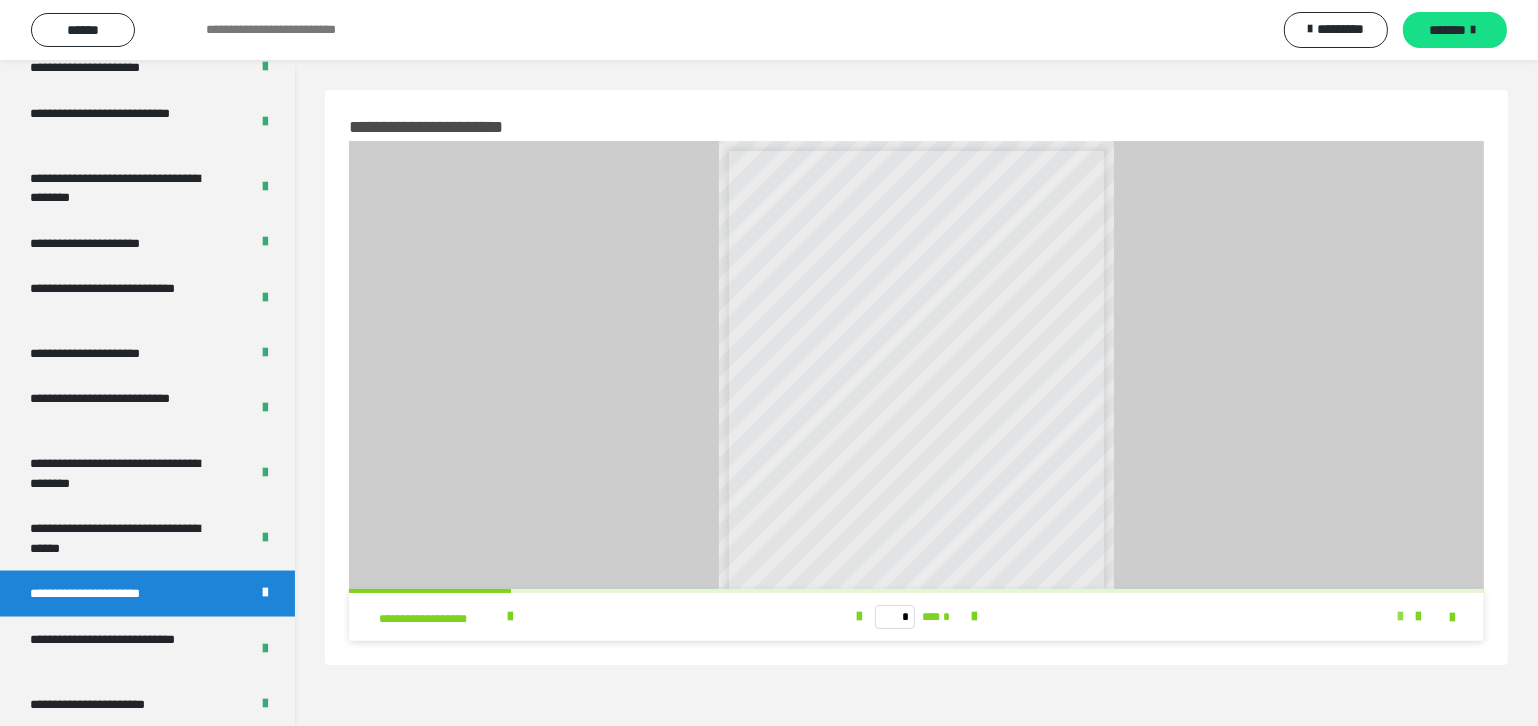 click at bounding box center [1400, 617] 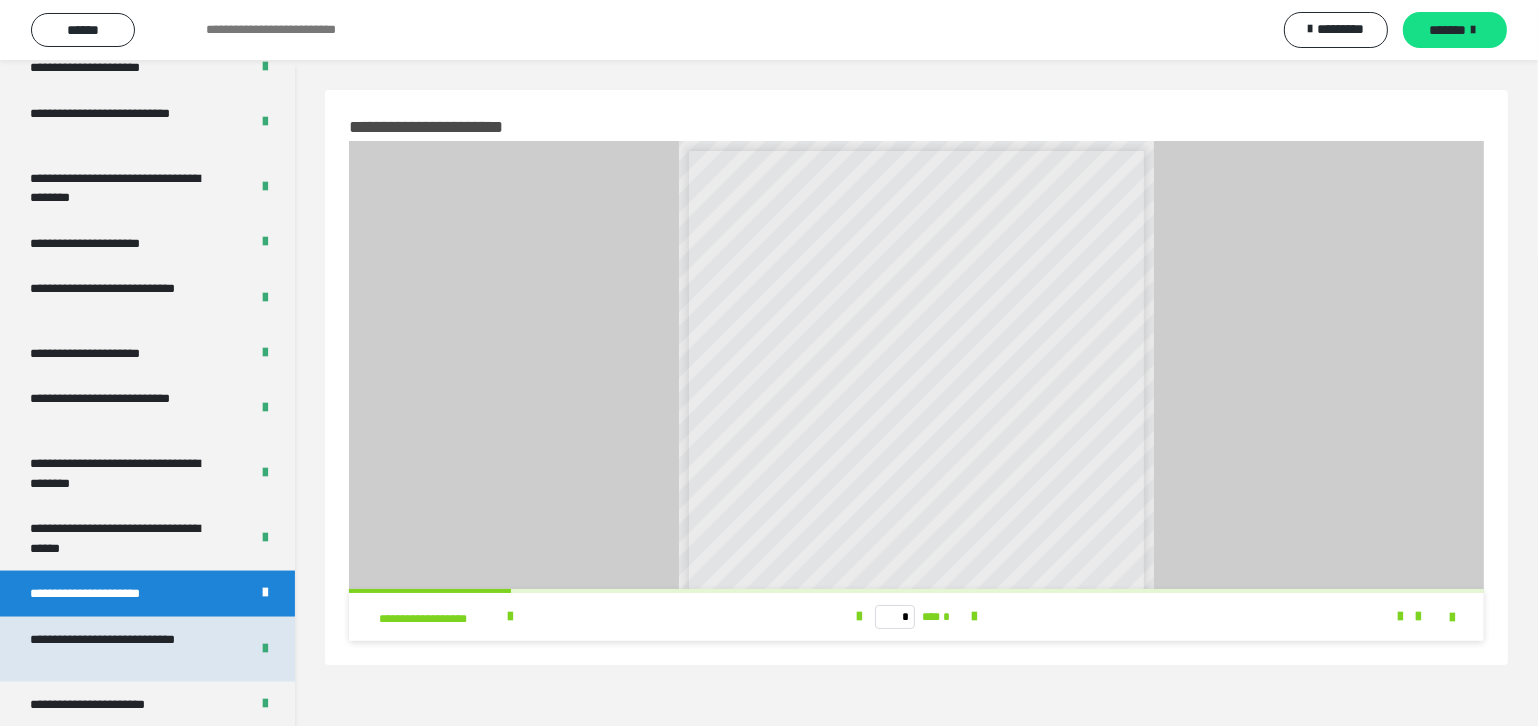 click on "**********" at bounding box center [124, 649] 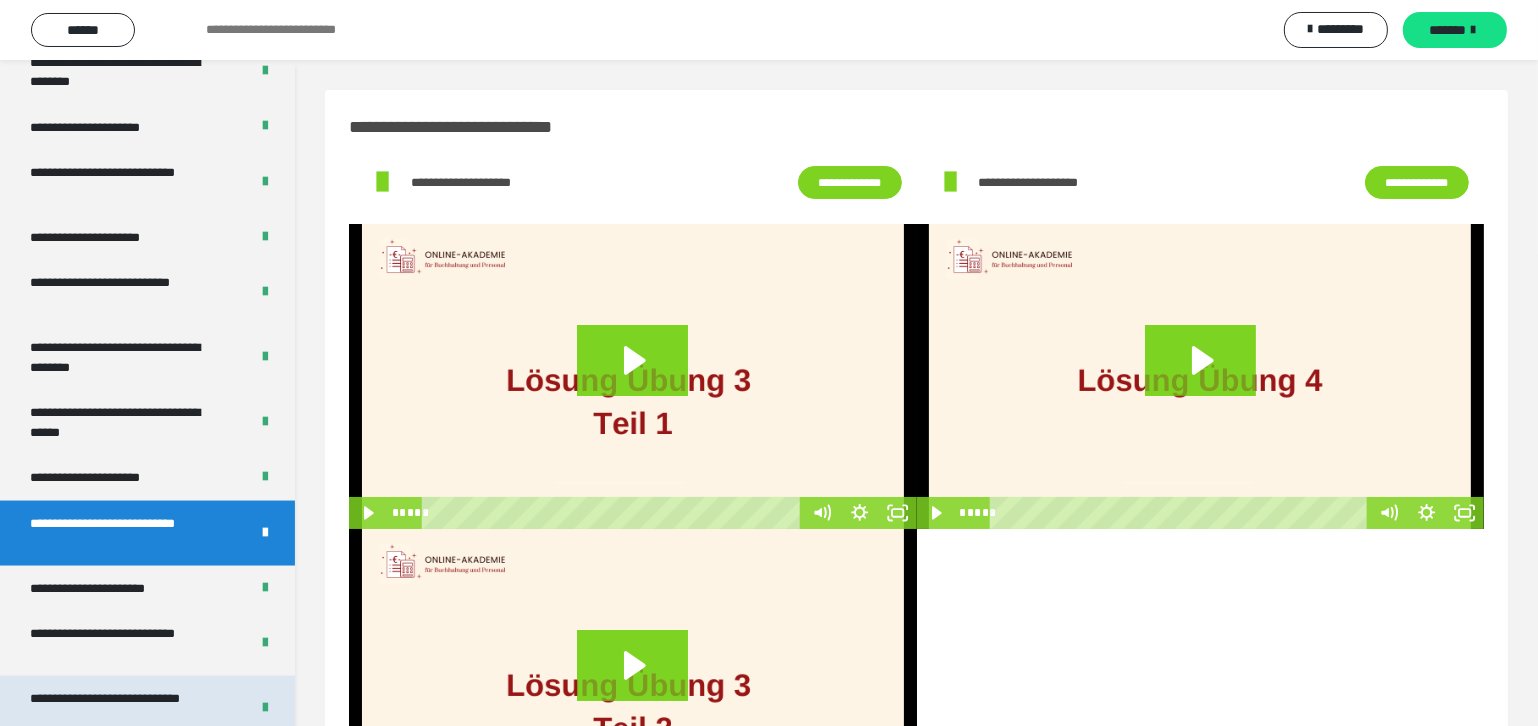 scroll, scrollTop: 3545, scrollLeft: 0, axis: vertical 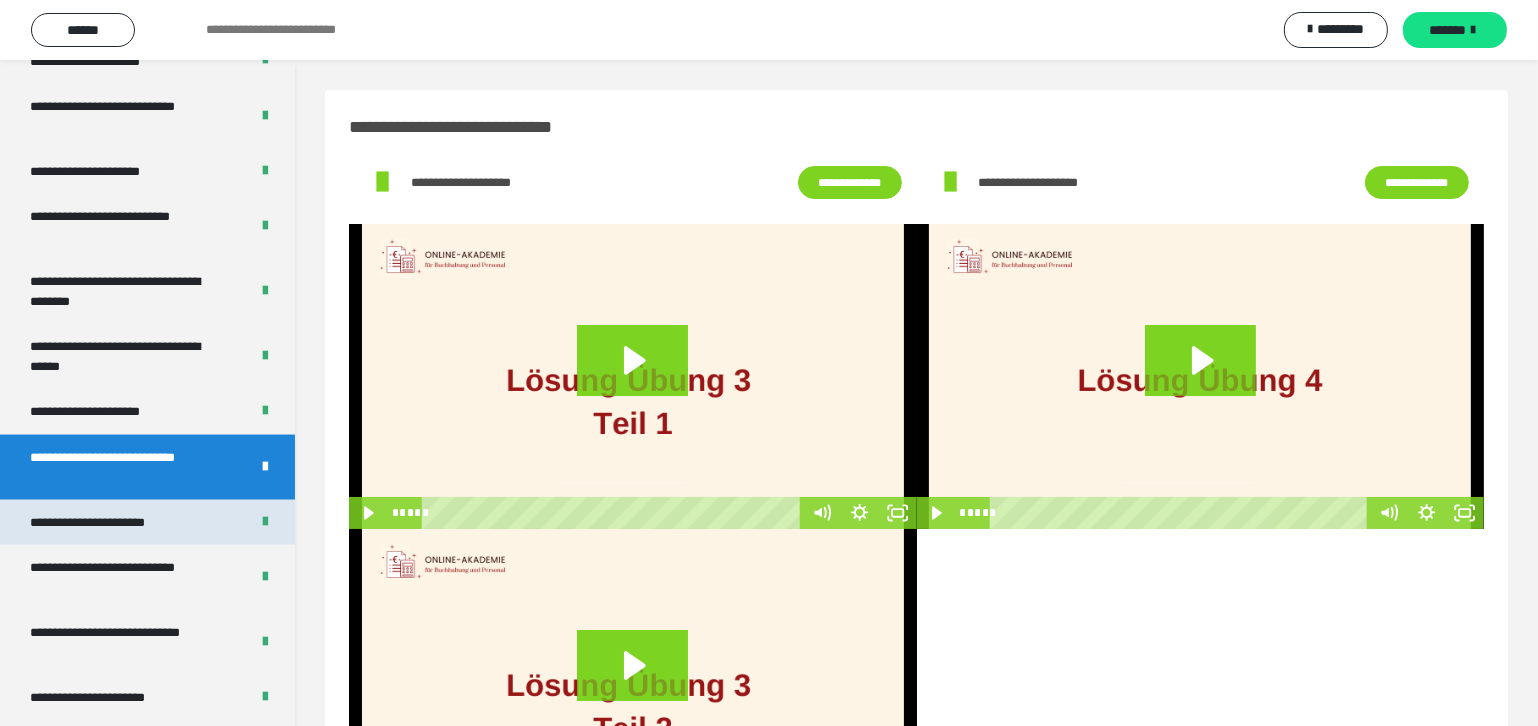 click on "**********" at bounding box center [111, 522] 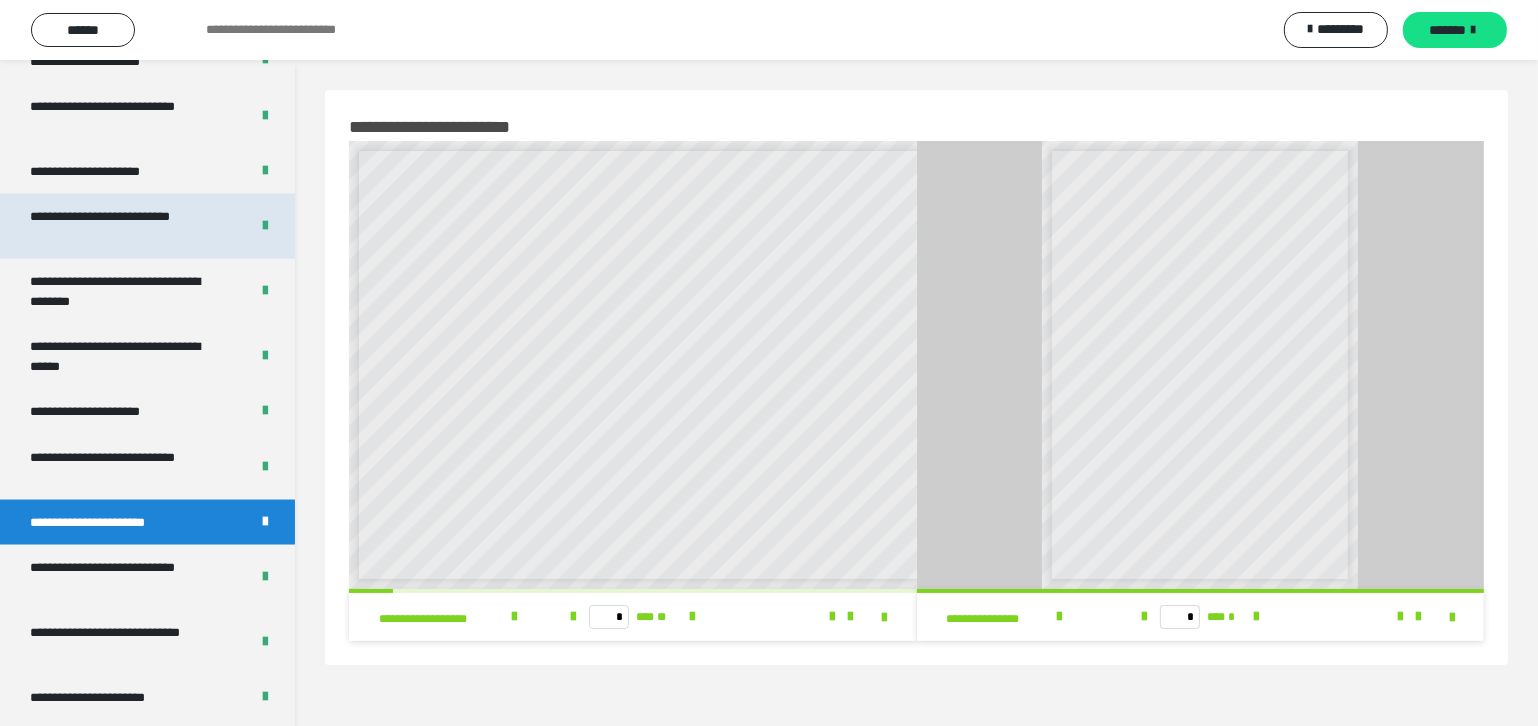 click on "**********" at bounding box center (124, 226) 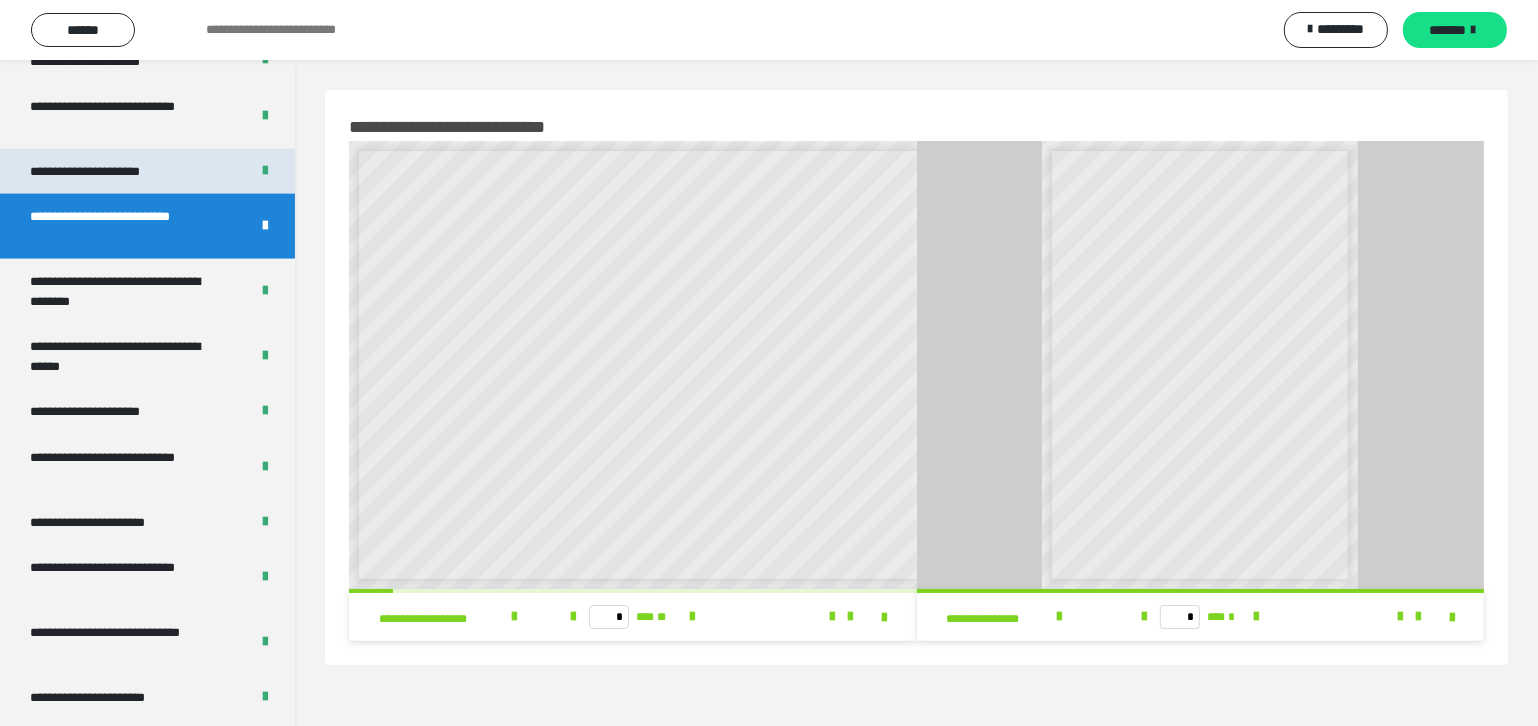 click on "**********" at bounding box center (108, 171) 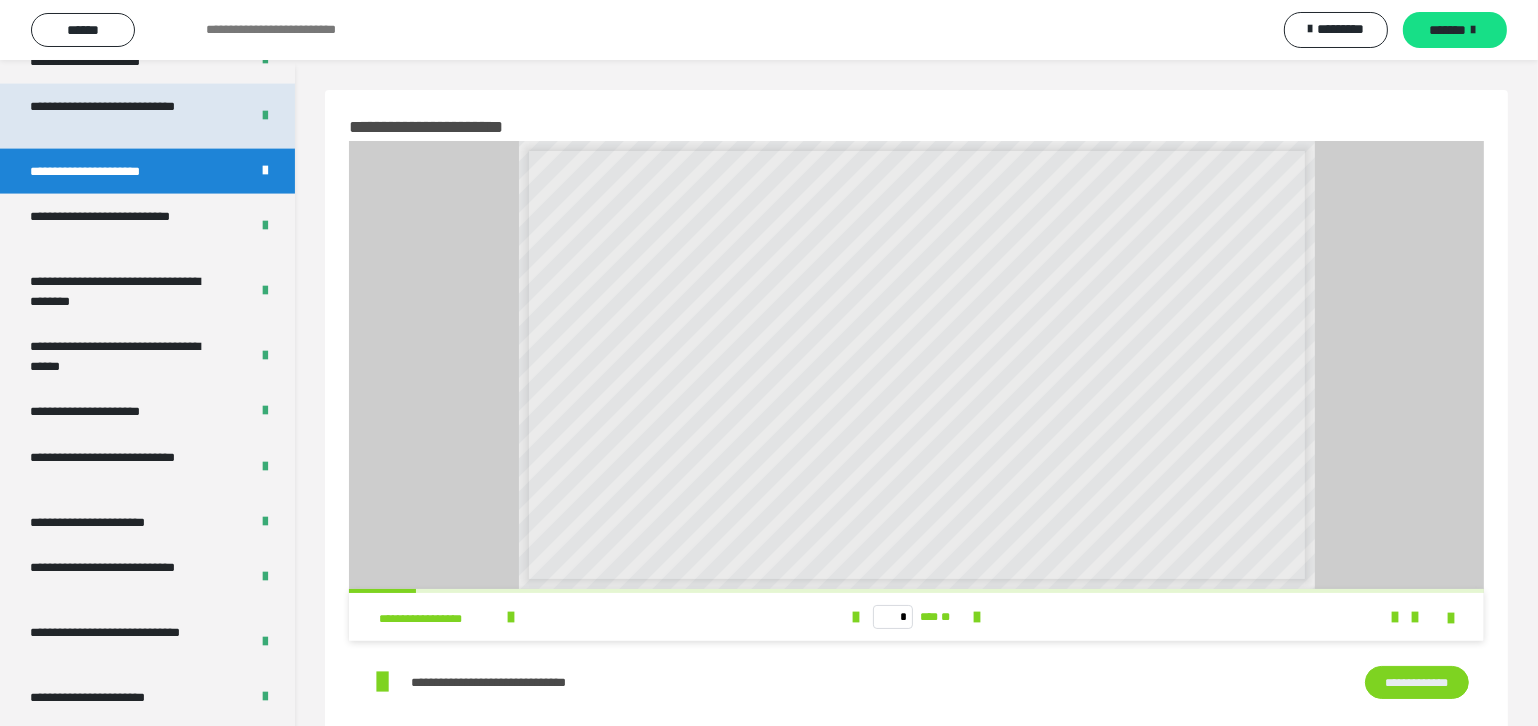 click on "**********" at bounding box center [124, 116] 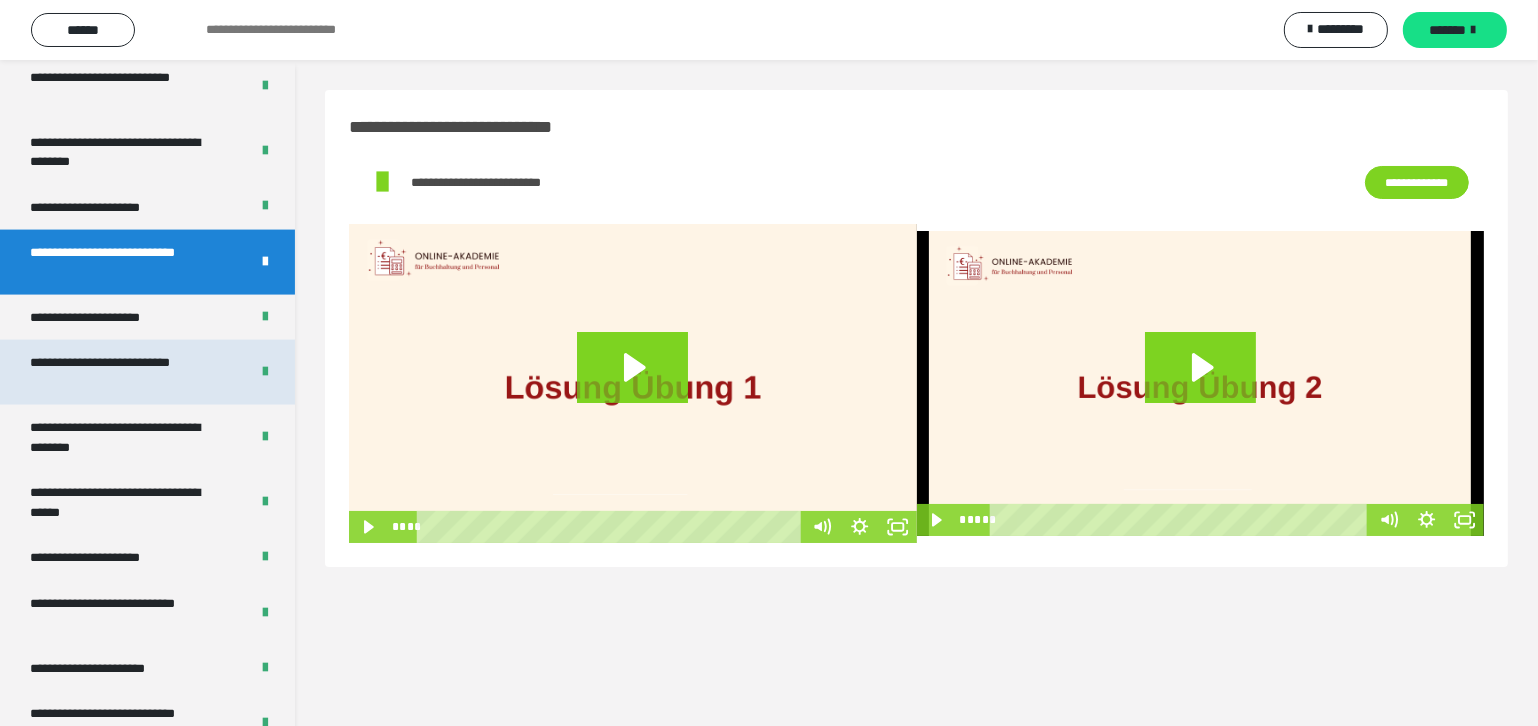 scroll, scrollTop: 3454, scrollLeft: 0, axis: vertical 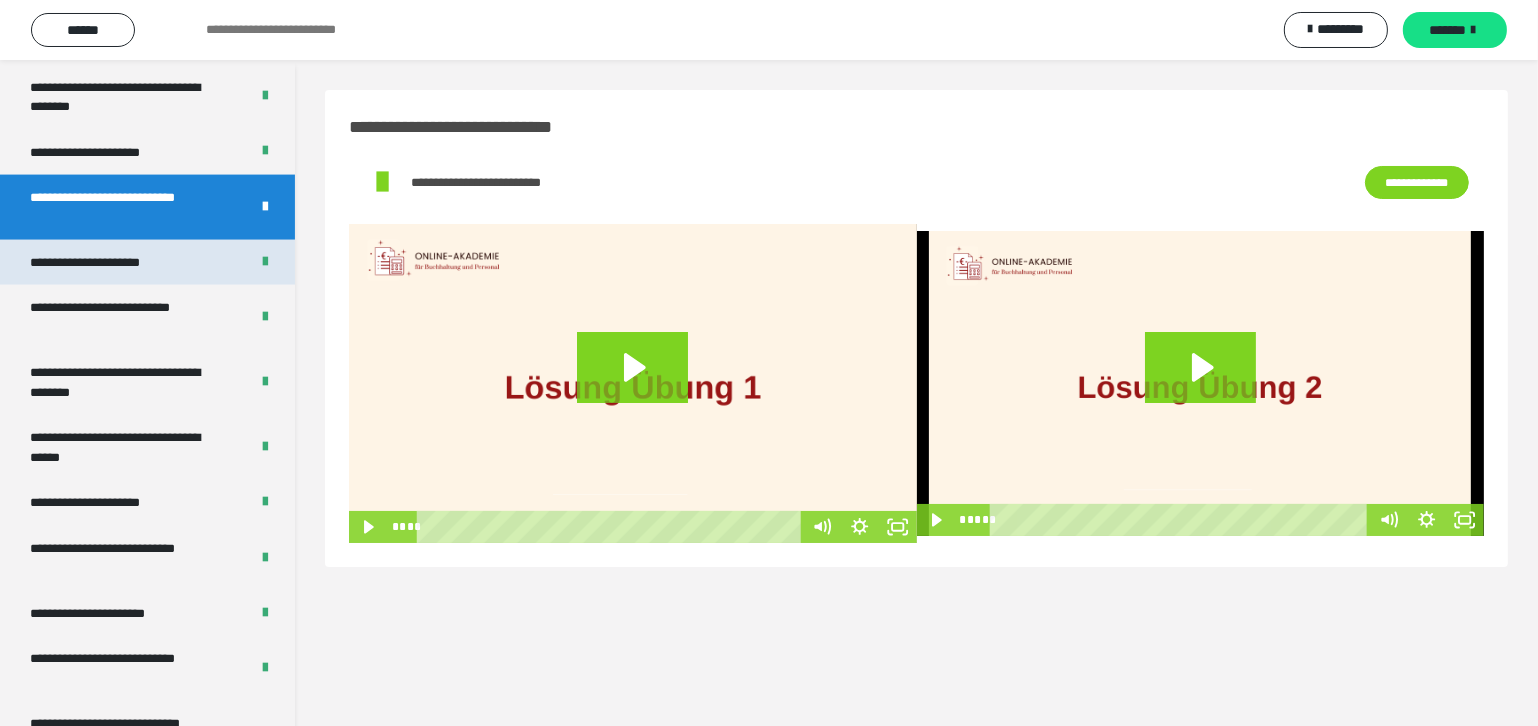 click on "**********" at bounding box center (108, 262) 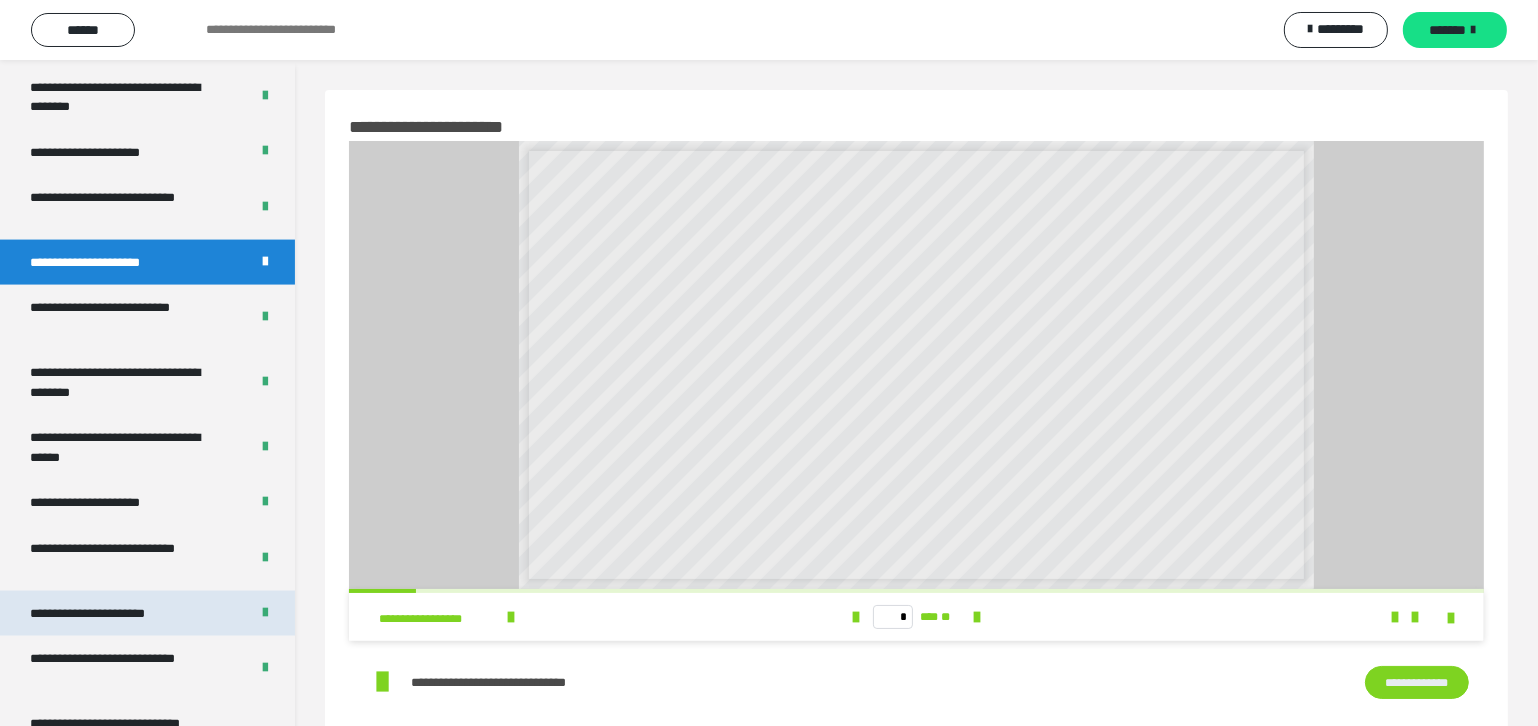 click on "**********" at bounding box center [111, 613] 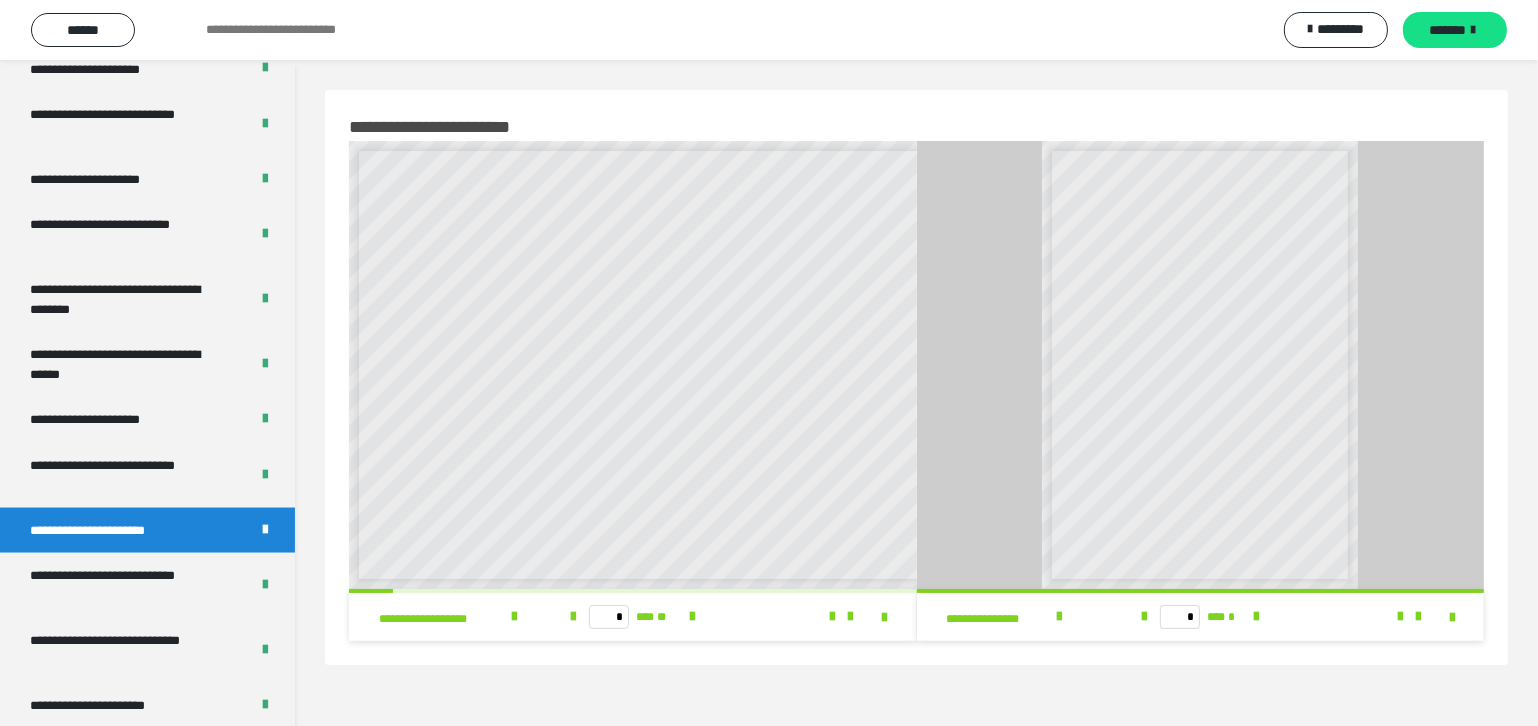 scroll, scrollTop: 3636, scrollLeft: 0, axis: vertical 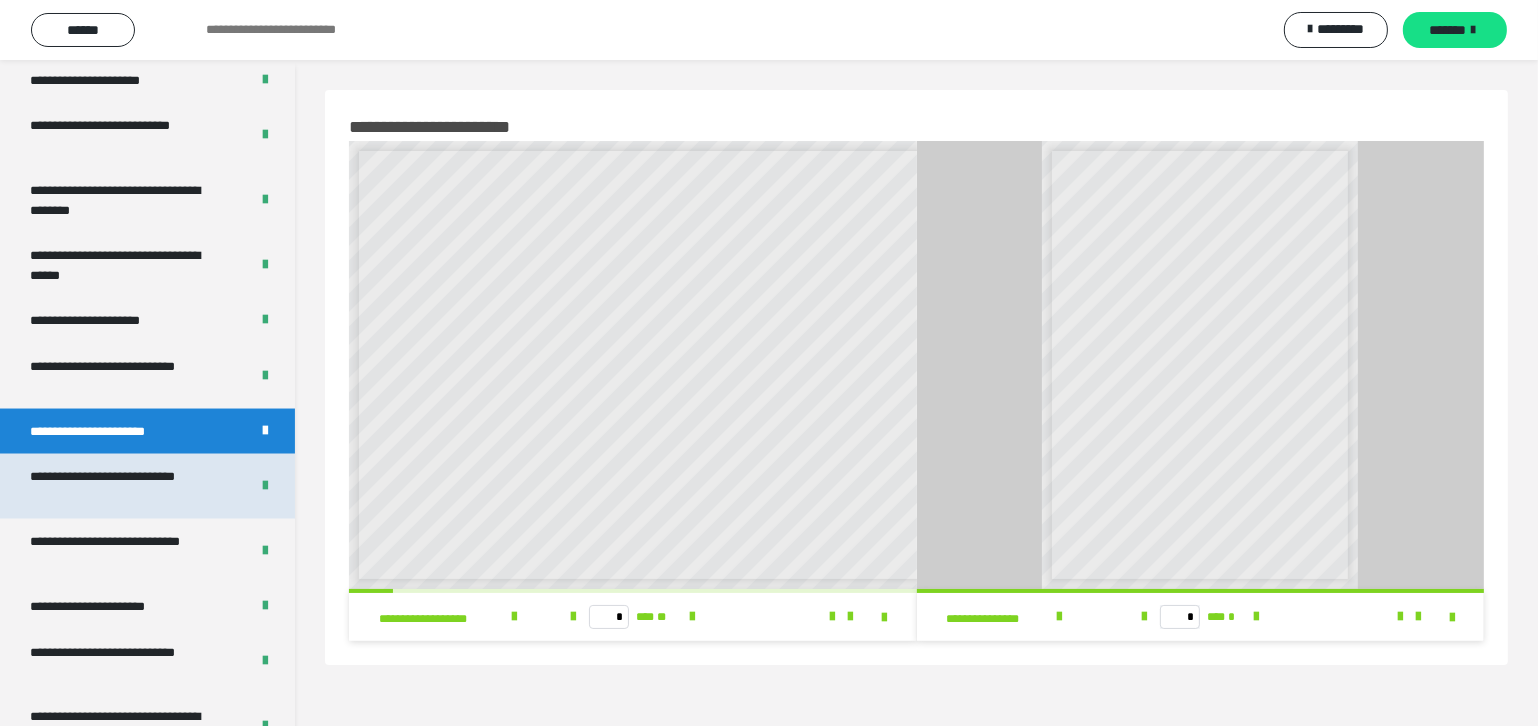 click on "**********" at bounding box center [124, 486] 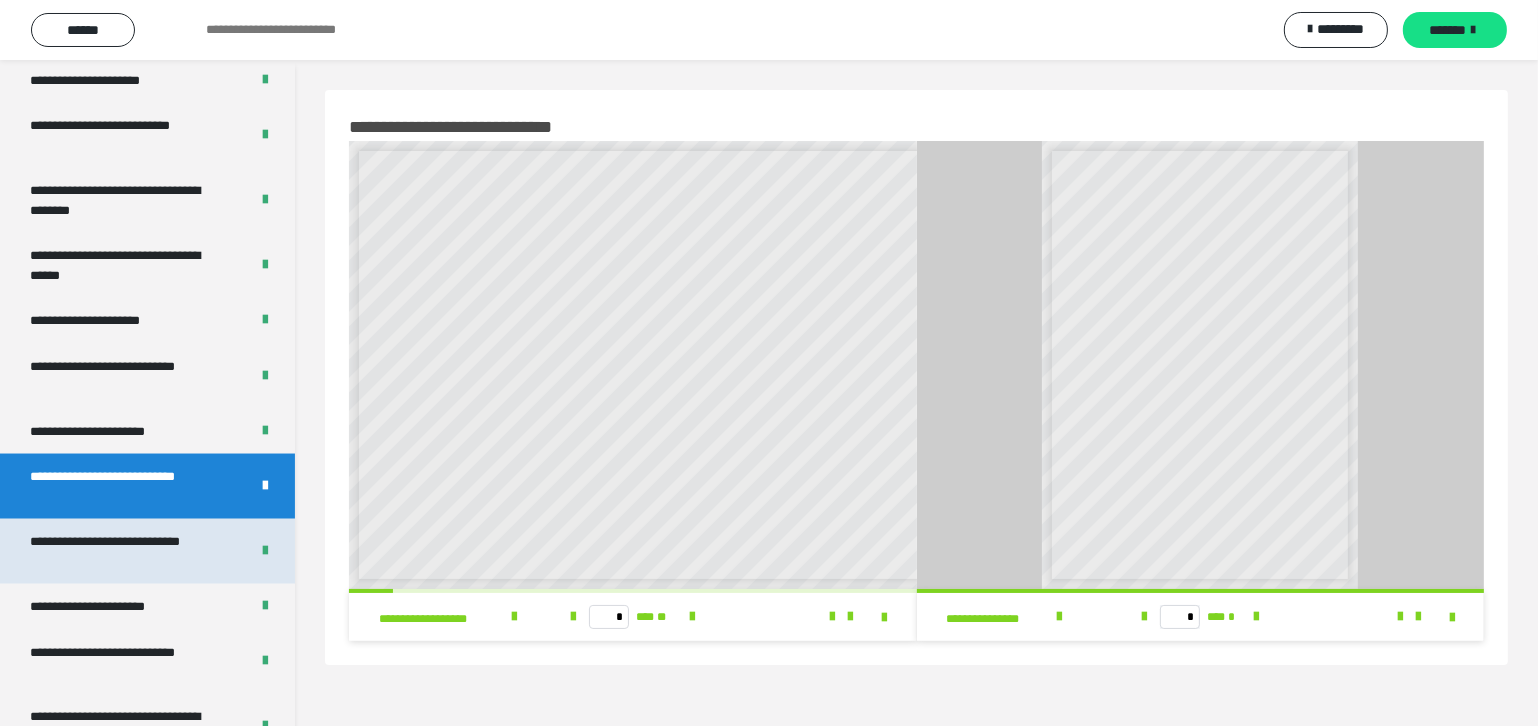 click on "**********" at bounding box center (124, 551) 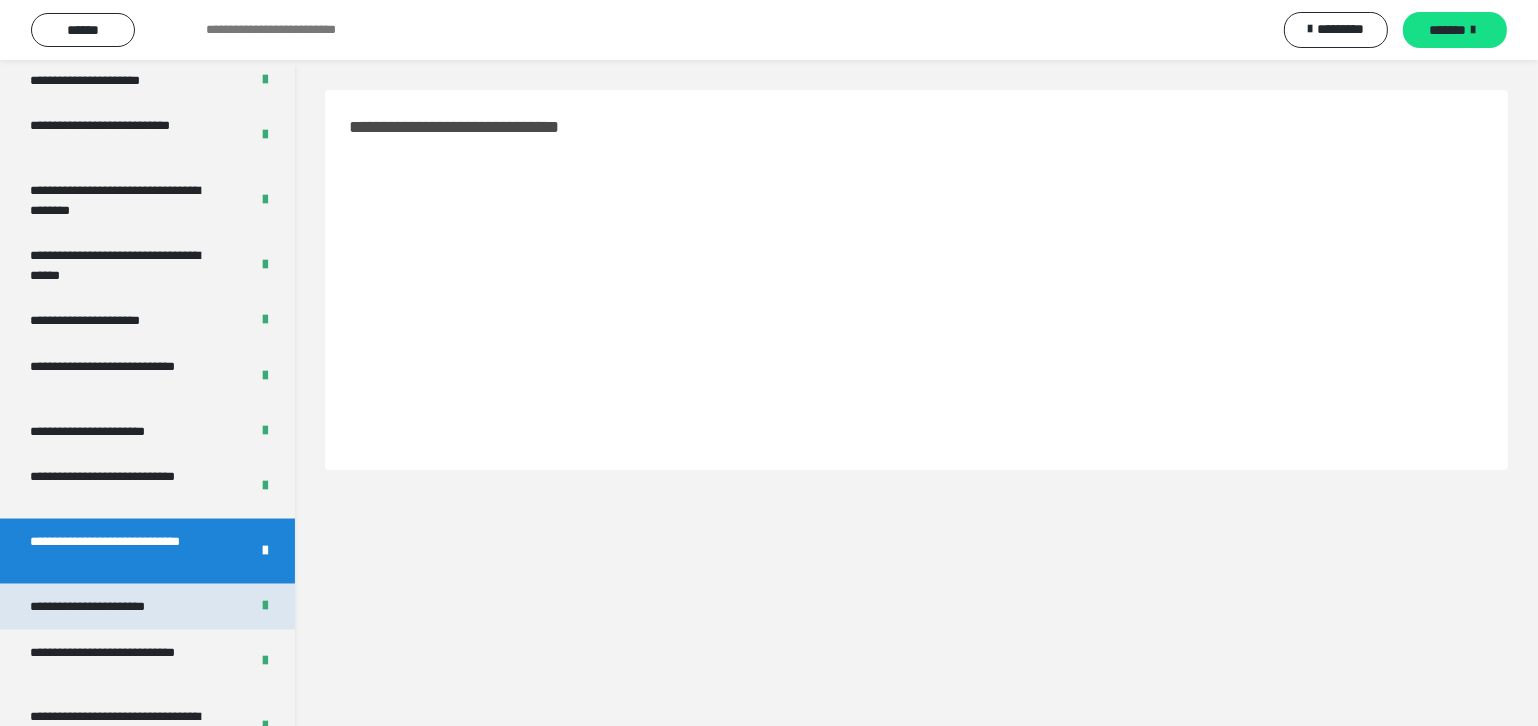 click on "**********" at bounding box center (109, 606) 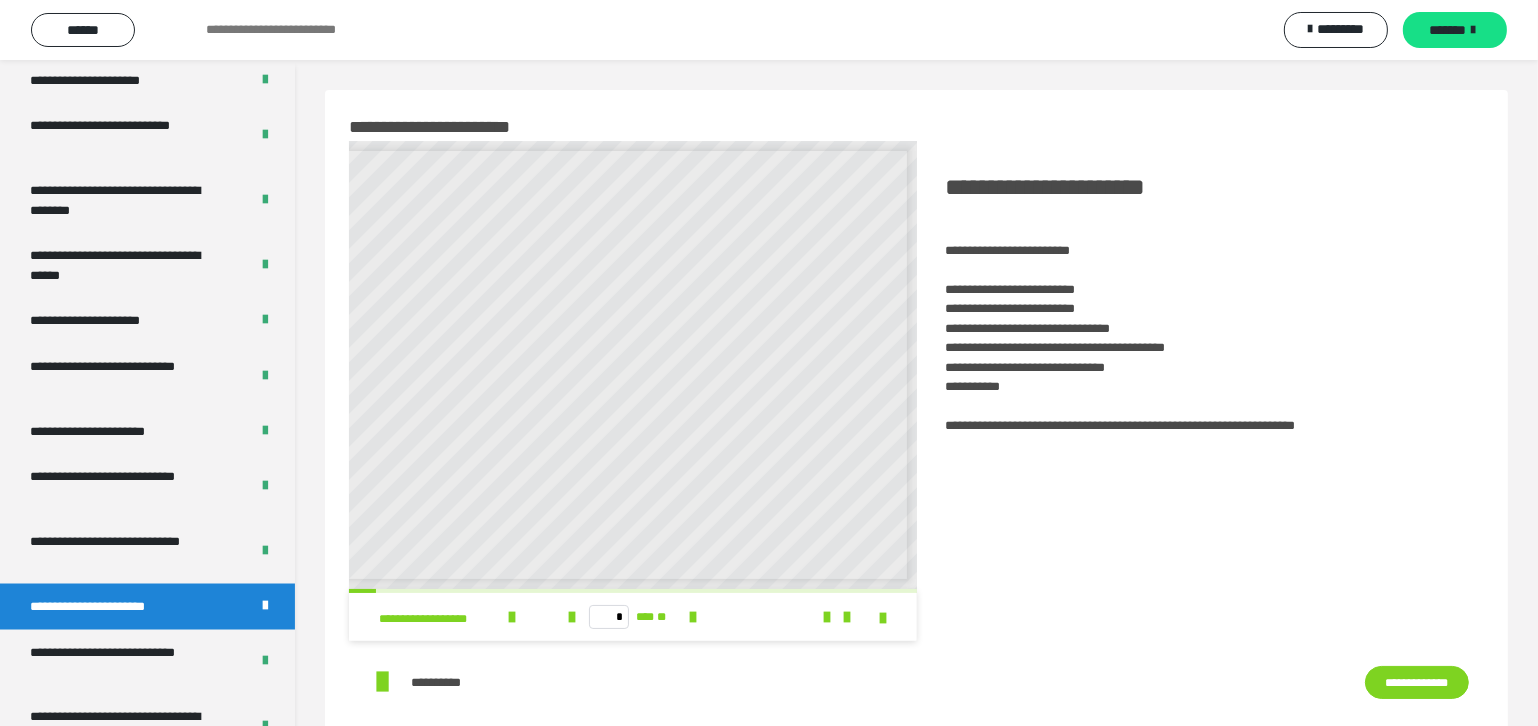 scroll, scrollTop: 0, scrollLeft: 0, axis: both 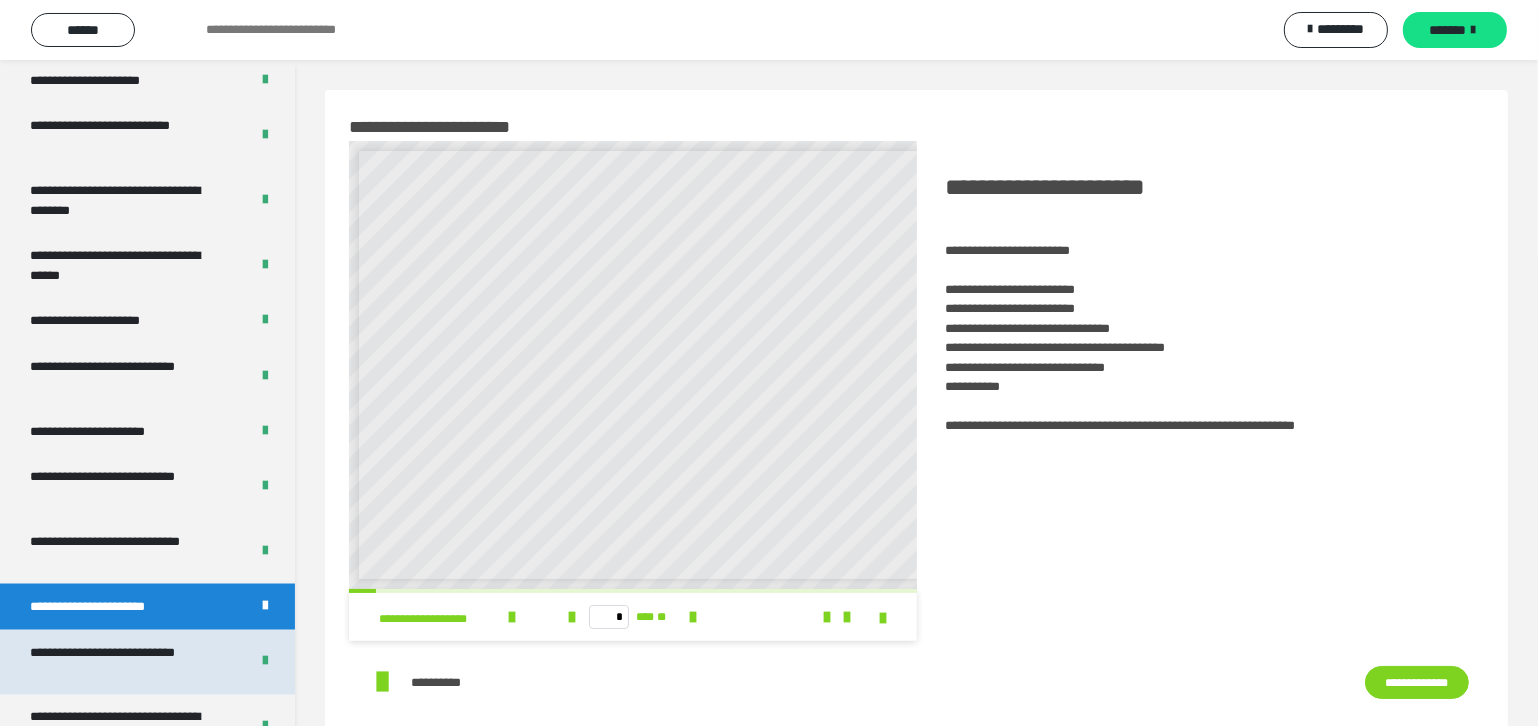 click on "**********" at bounding box center (124, 662) 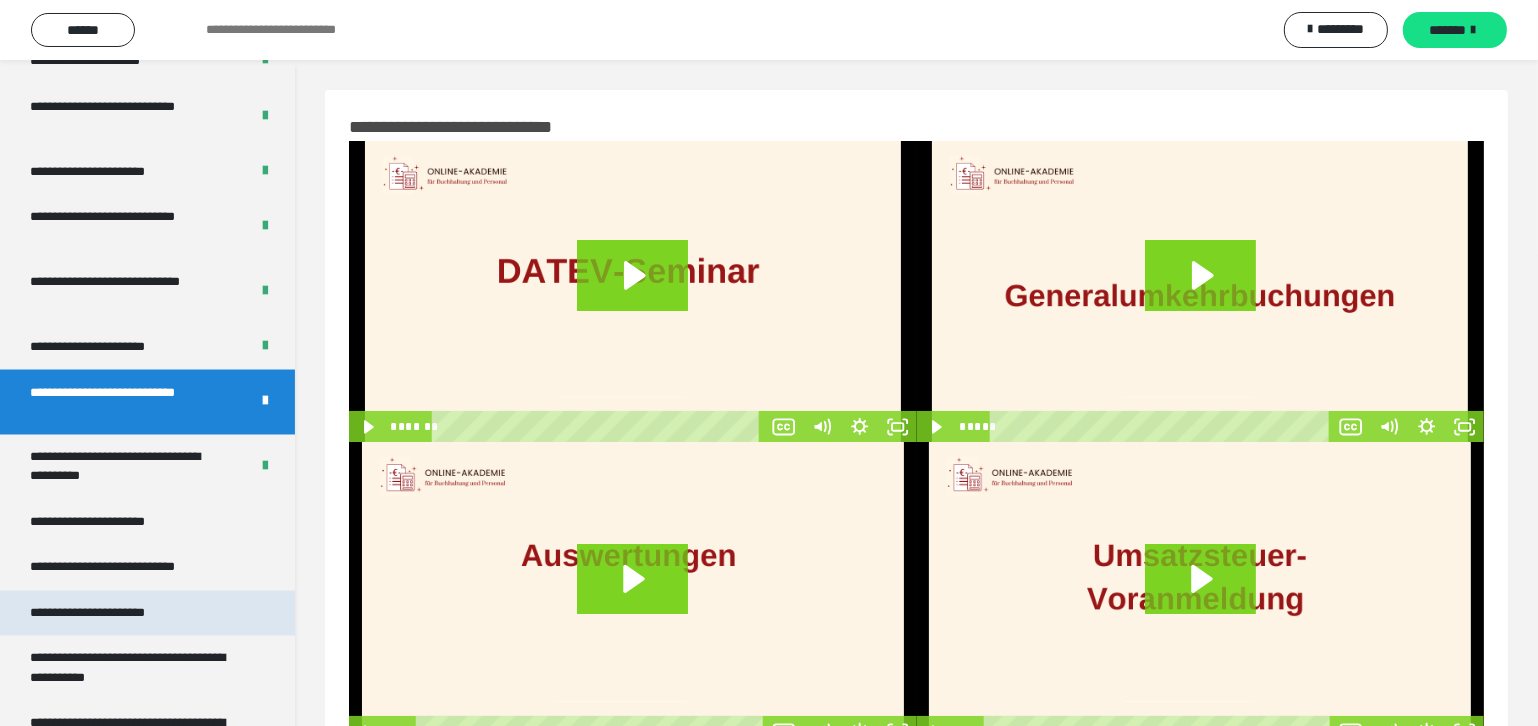 scroll, scrollTop: 3909, scrollLeft: 0, axis: vertical 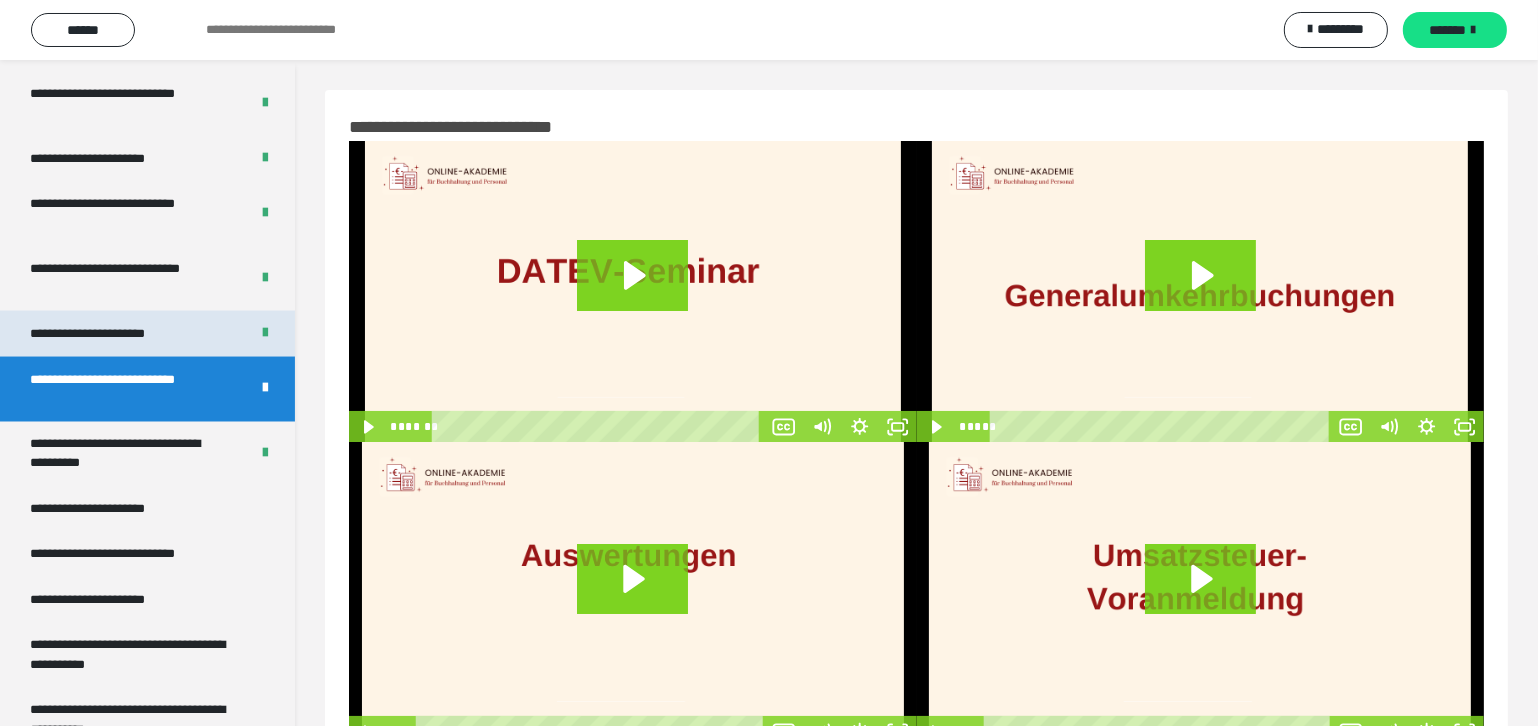click on "**********" at bounding box center [109, 333] 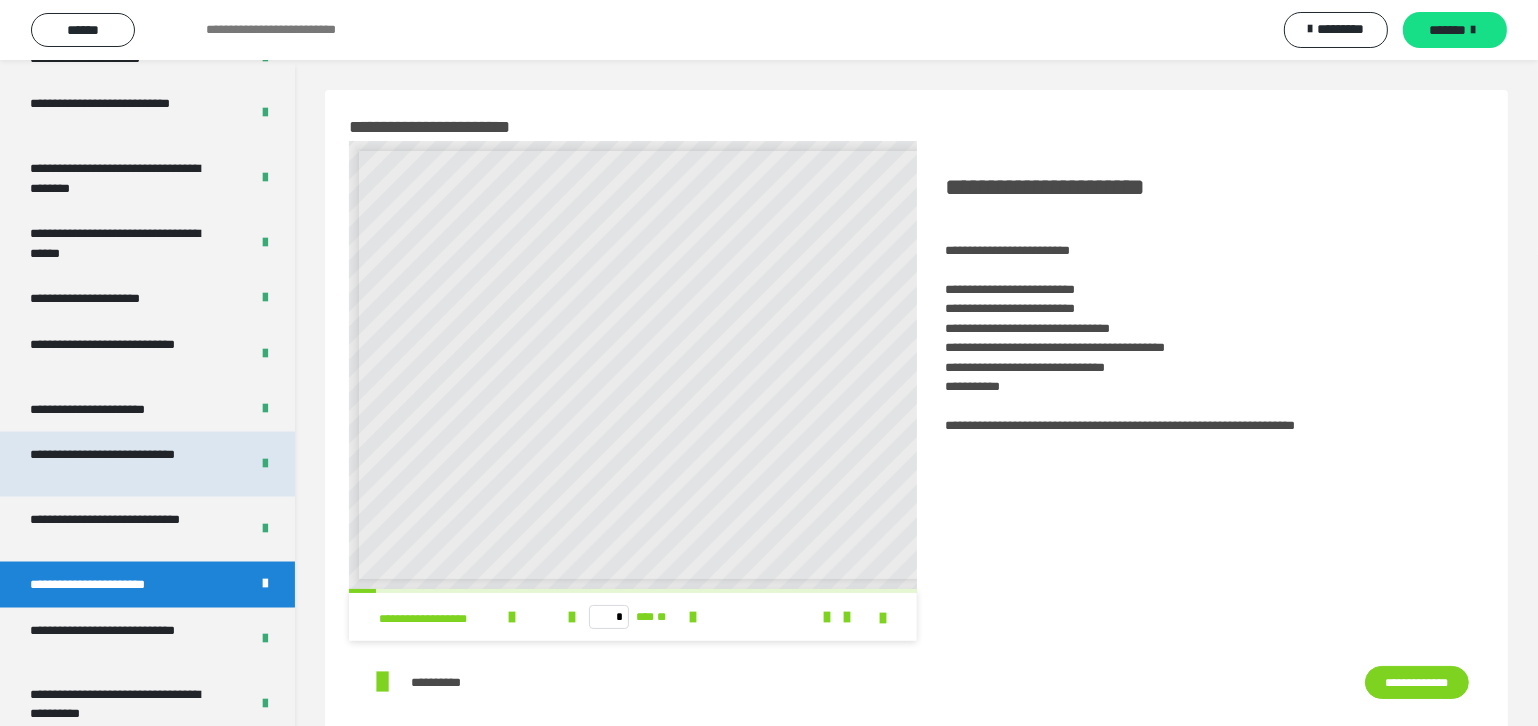 scroll, scrollTop: 3363, scrollLeft: 0, axis: vertical 